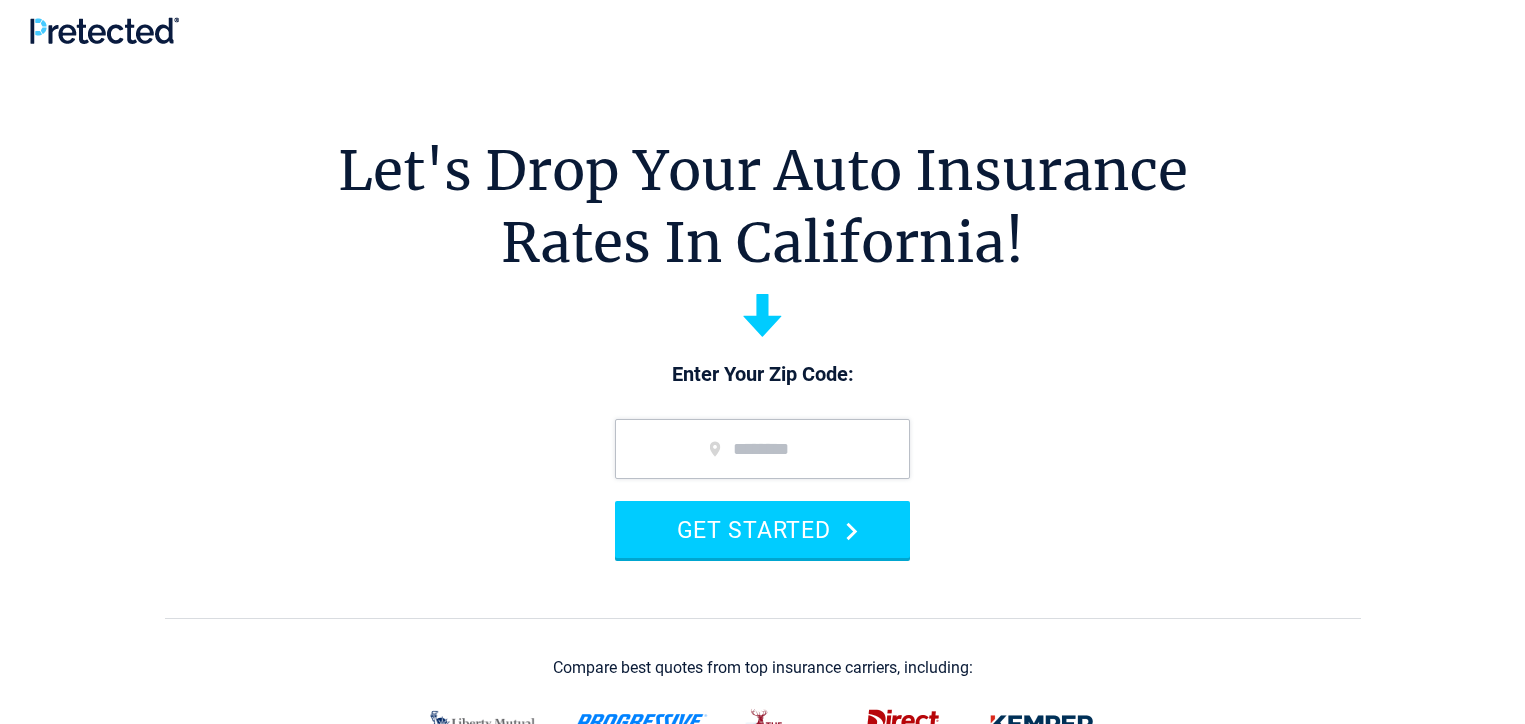 scroll, scrollTop: 0, scrollLeft: 0, axis: both 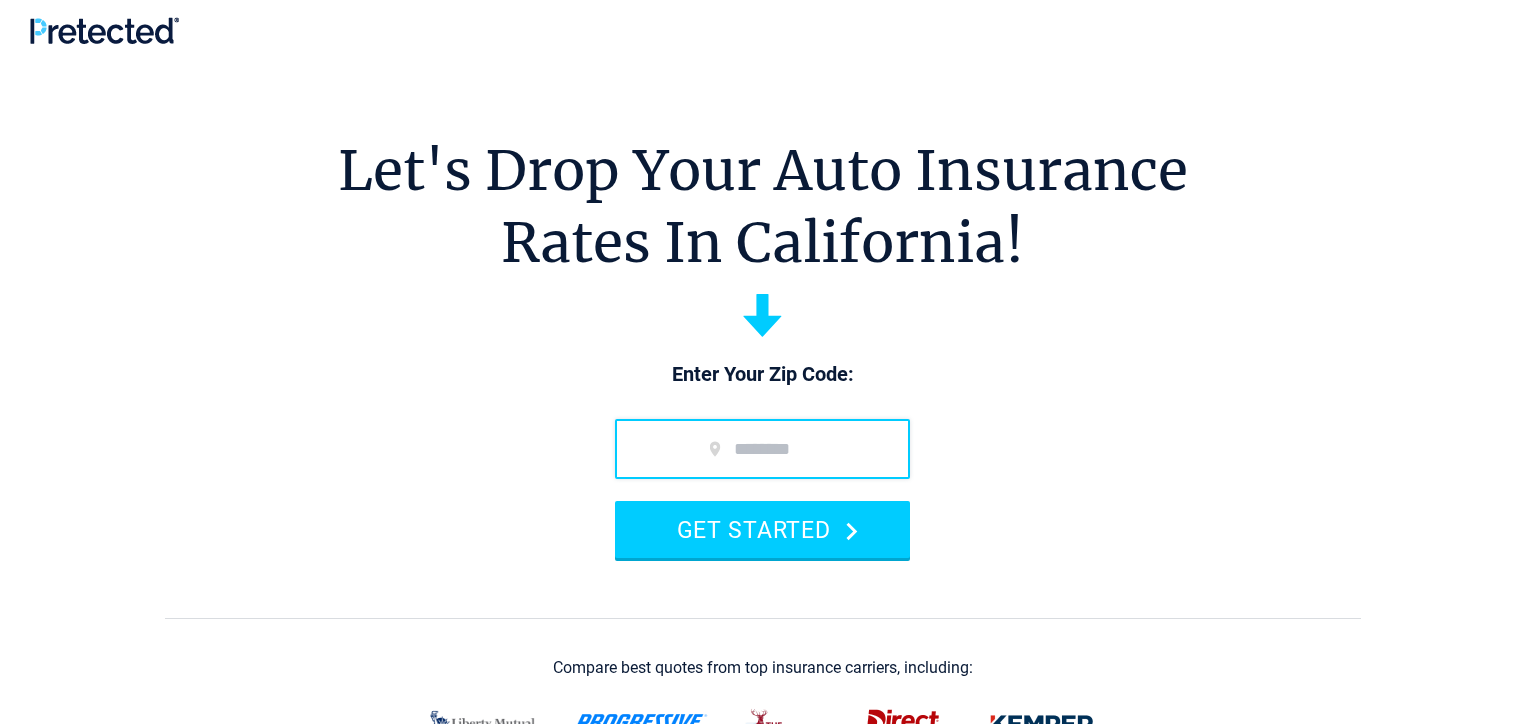 click at bounding box center (762, 449) 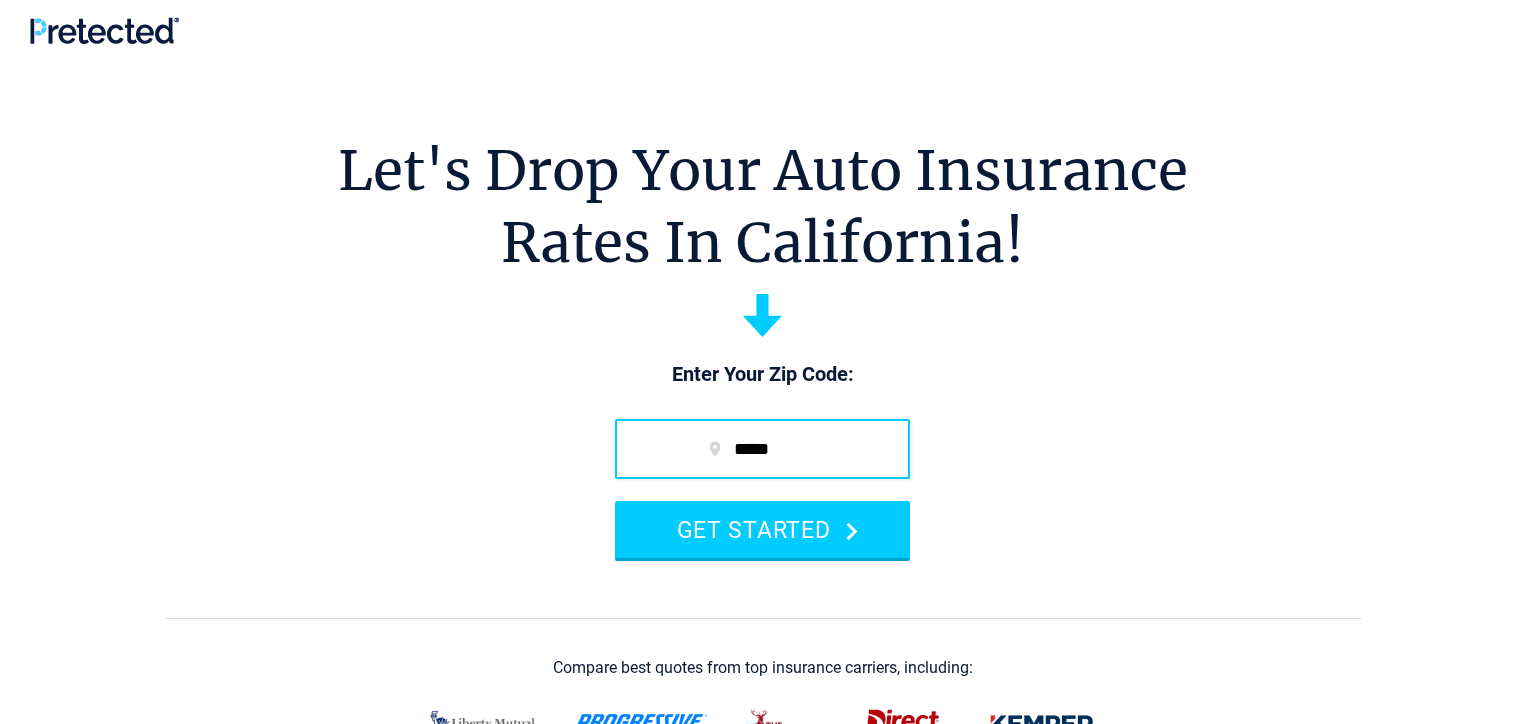 scroll, scrollTop: 6, scrollLeft: 0, axis: vertical 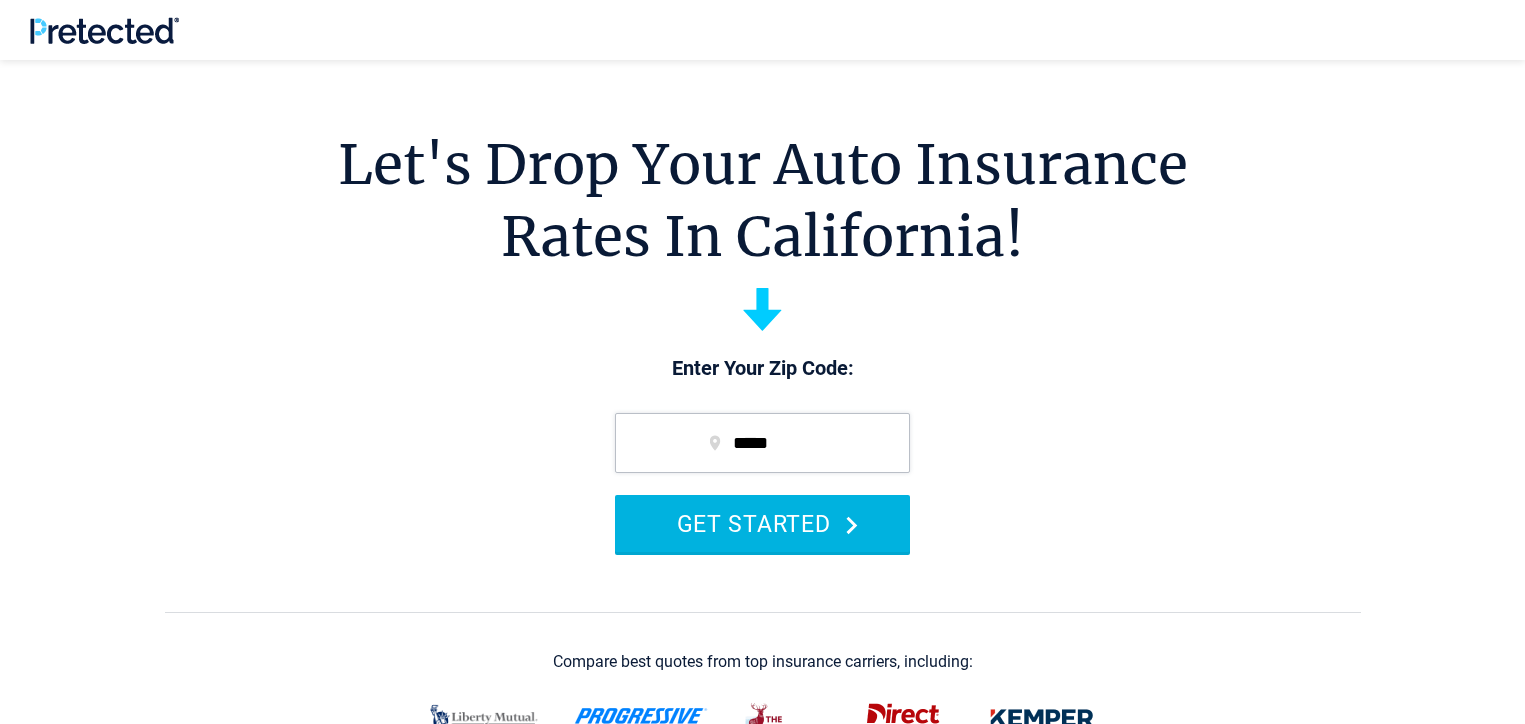 type on "*****" 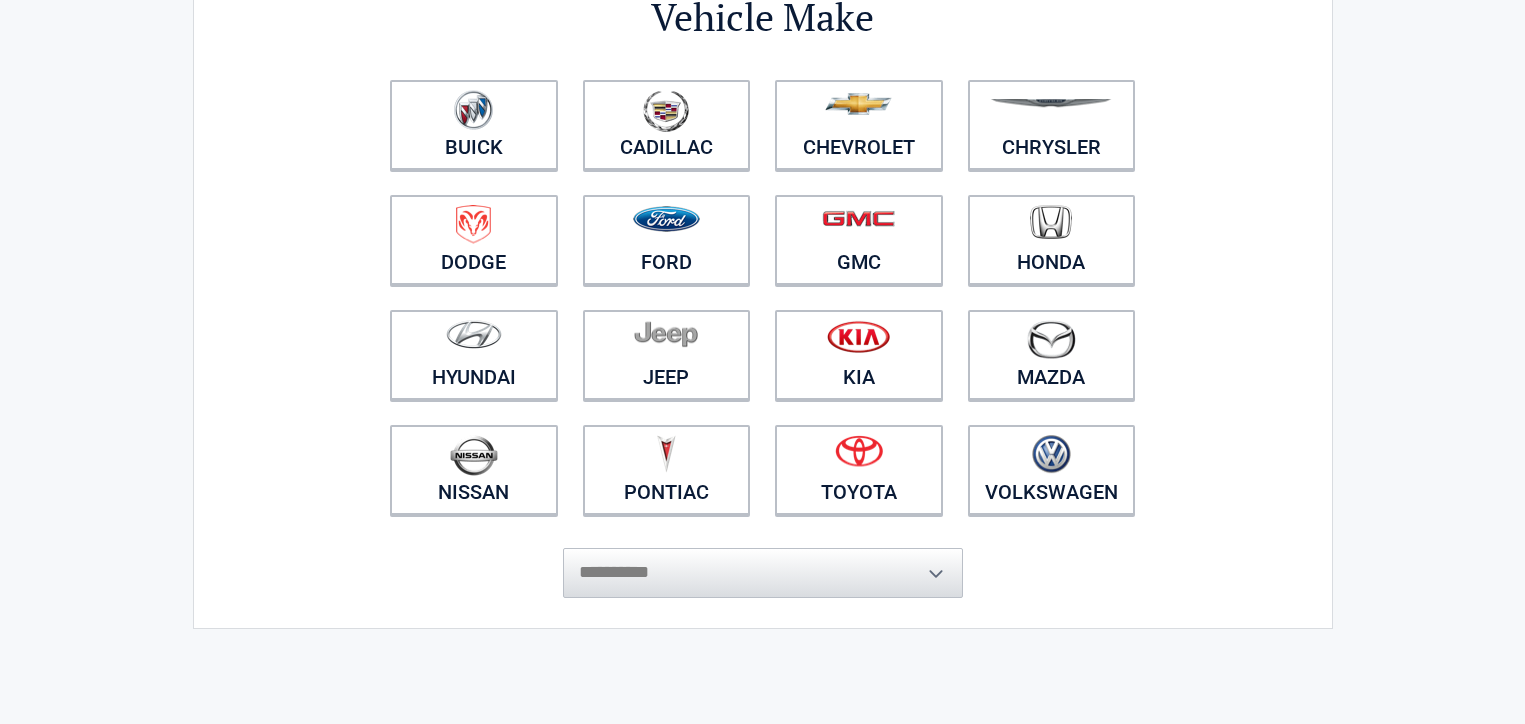scroll, scrollTop: 187, scrollLeft: 0, axis: vertical 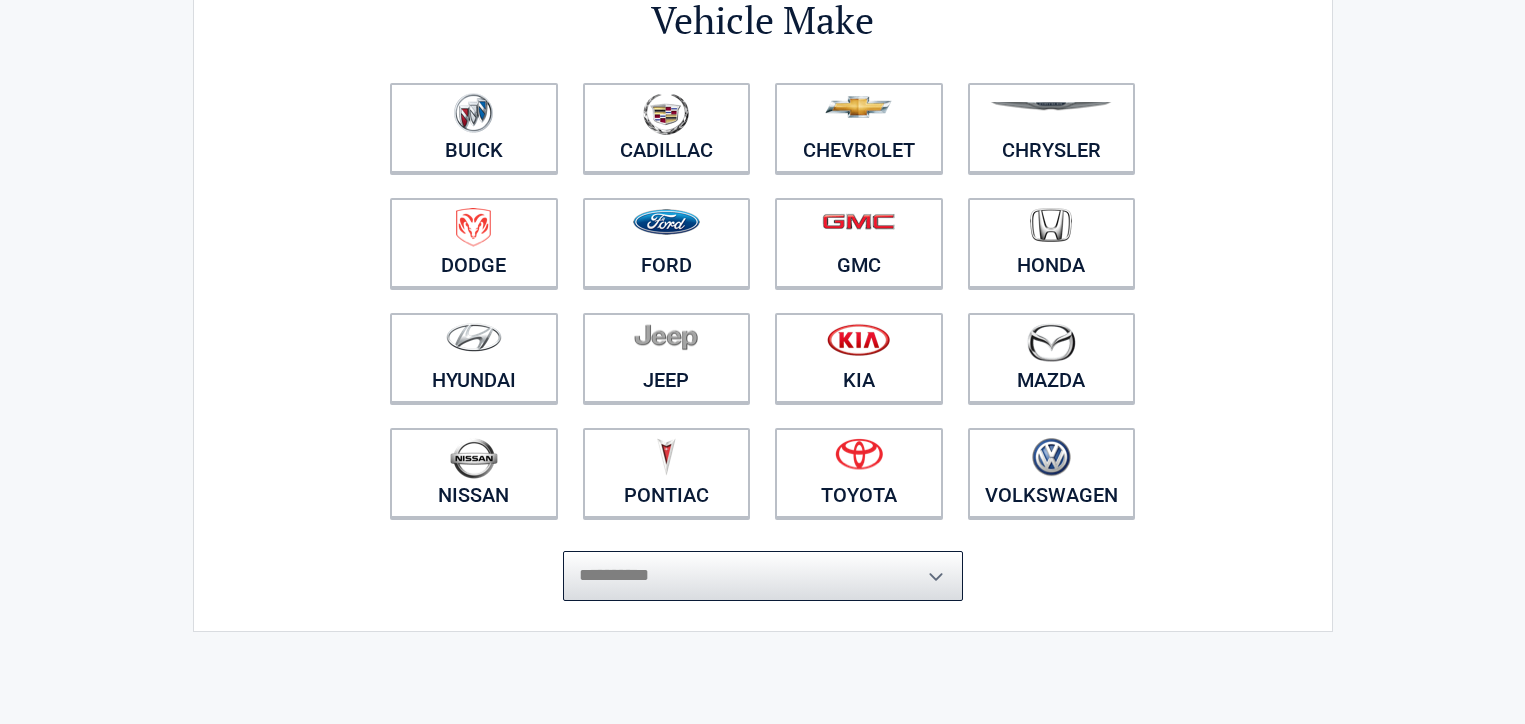 click on "**********" at bounding box center (763, 576) 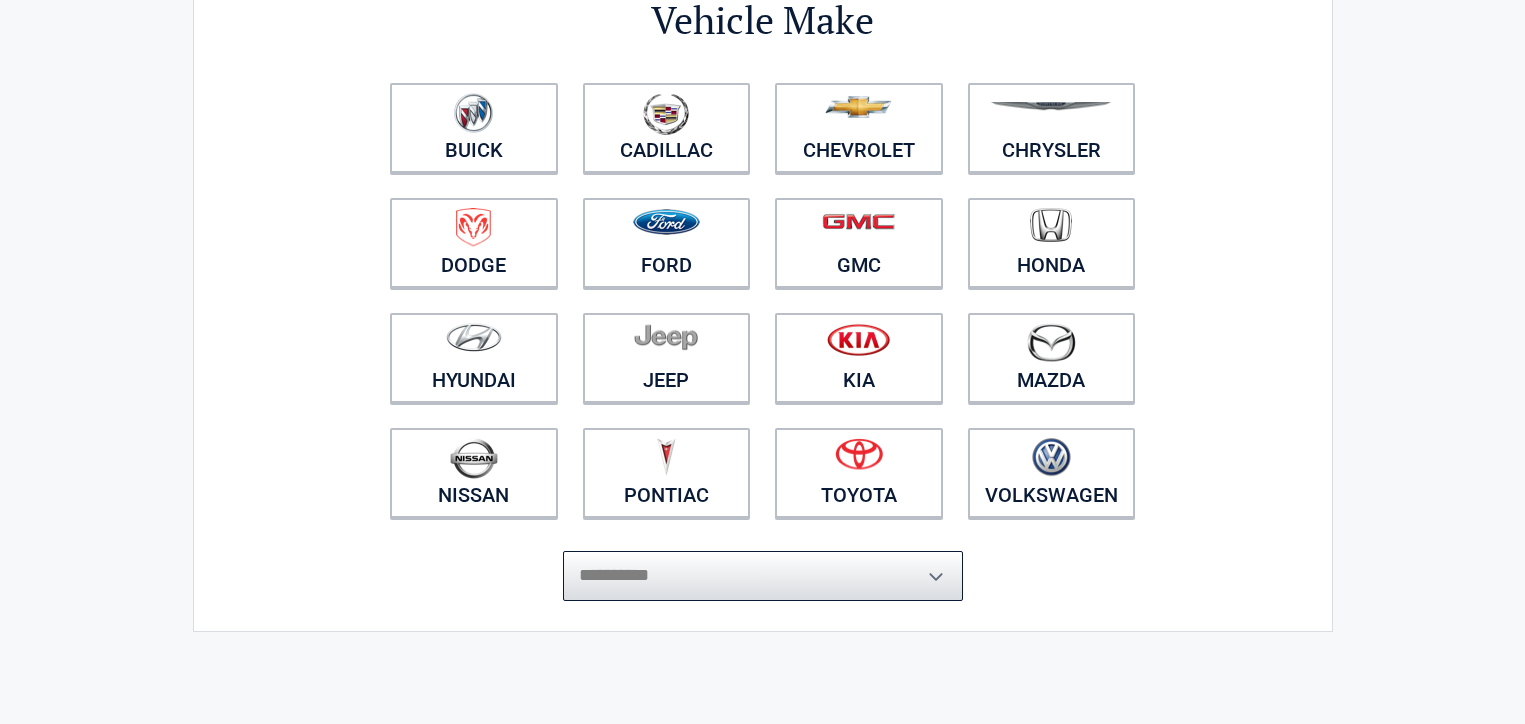 select on "*****" 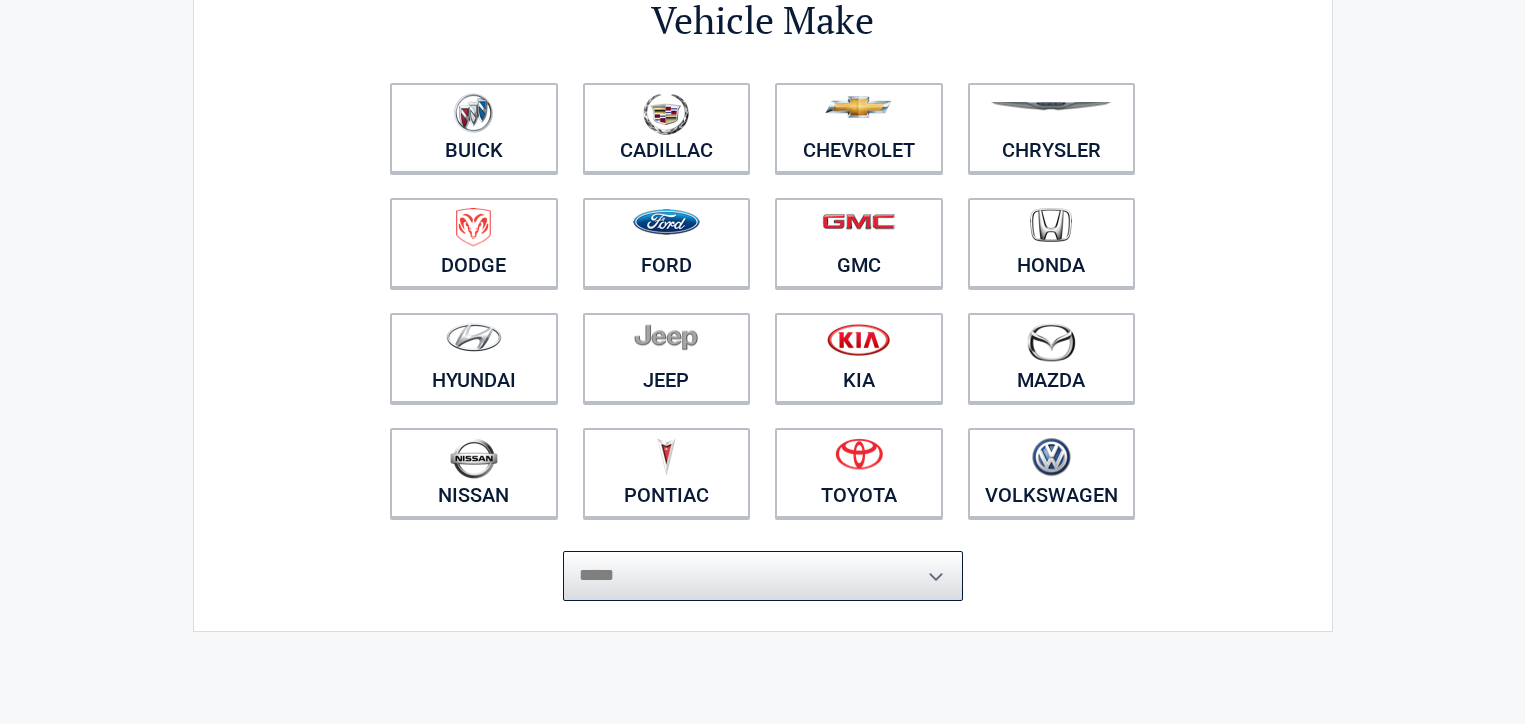 click on "*****" at bounding box center (0, 0) 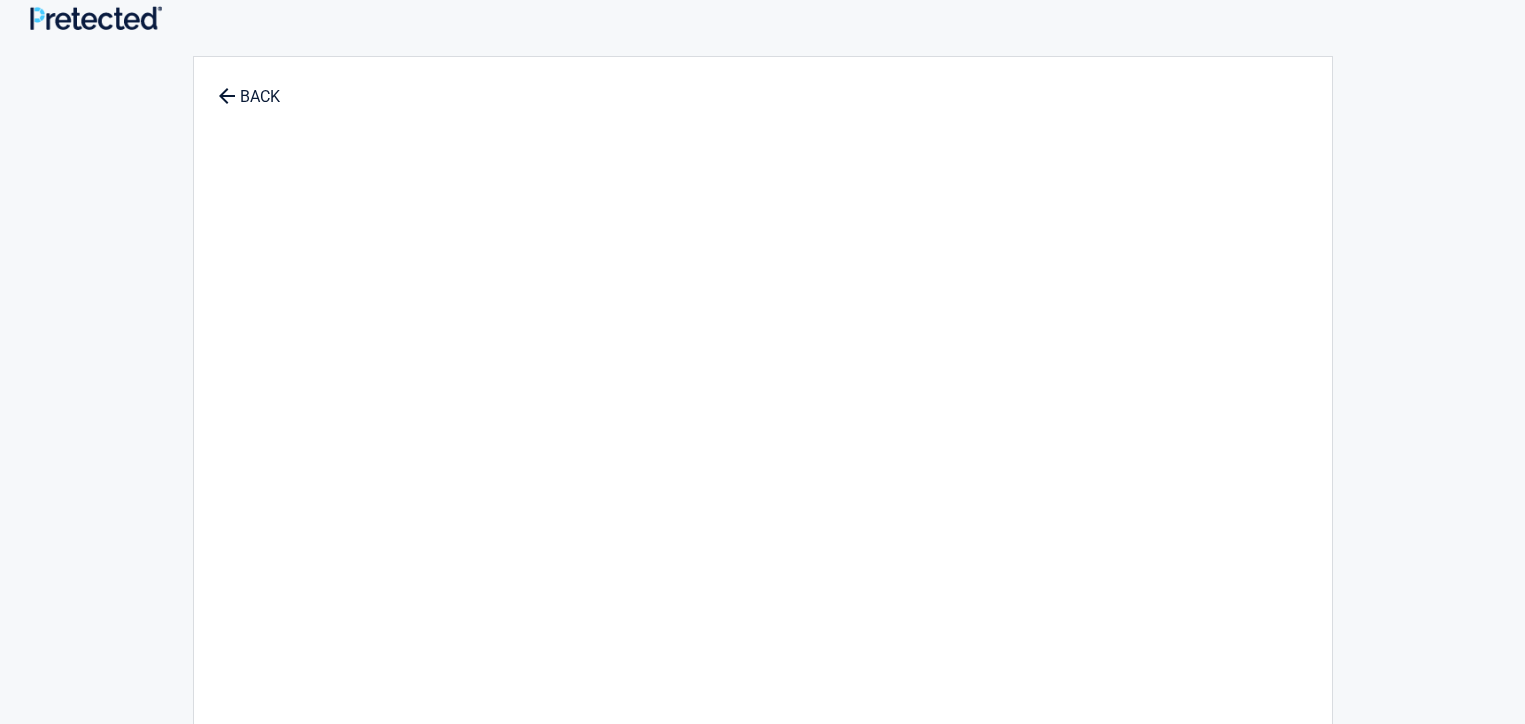 scroll, scrollTop: 0, scrollLeft: 0, axis: both 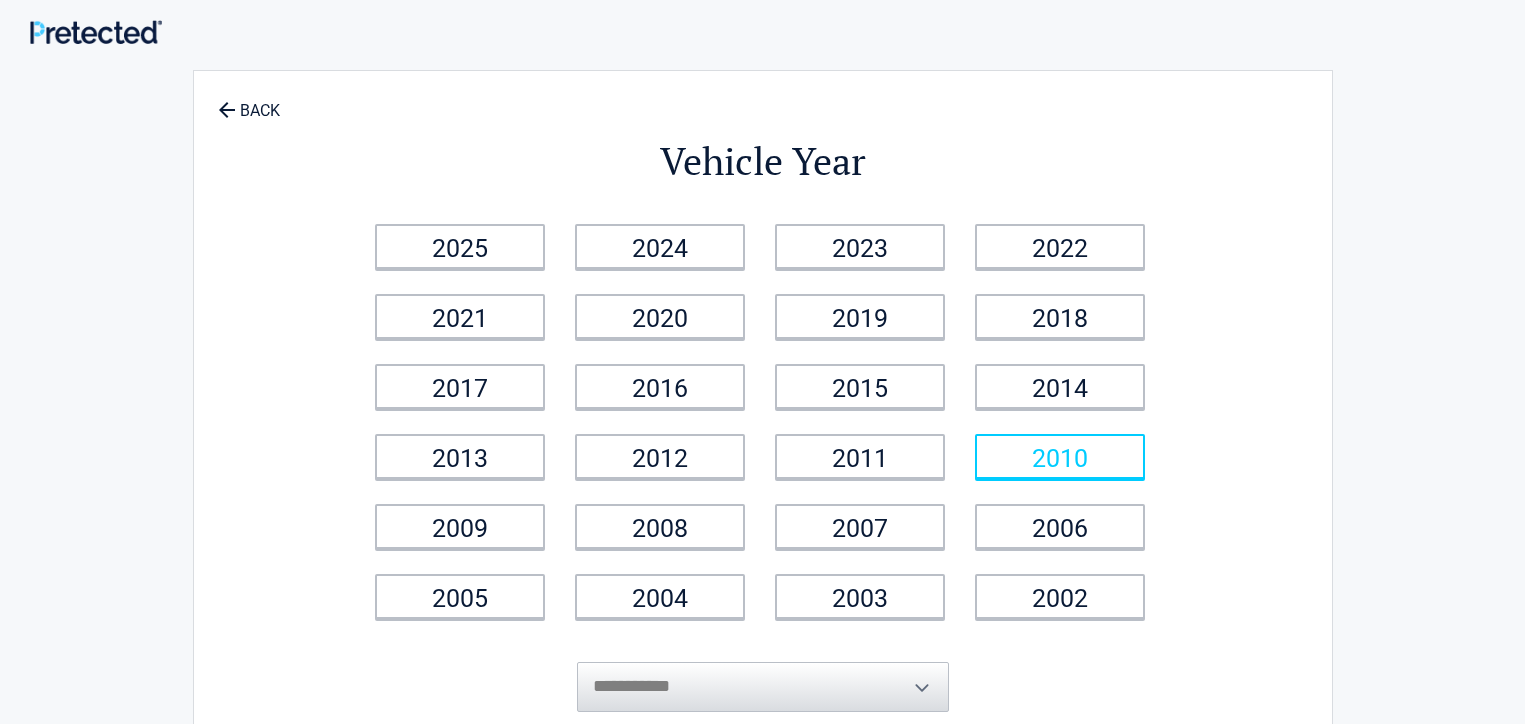 click on "2010" at bounding box center (1060, 456) 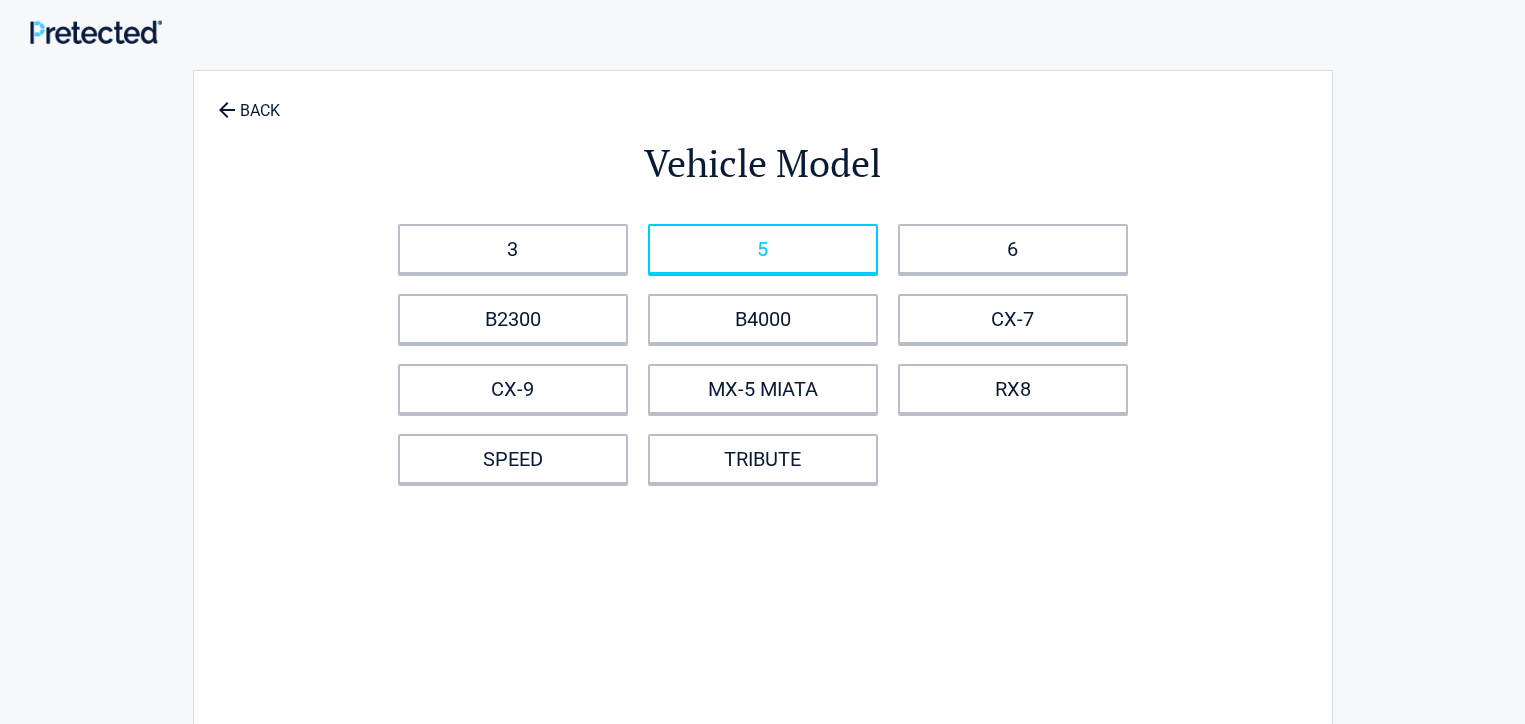 click on "5" at bounding box center (763, 249) 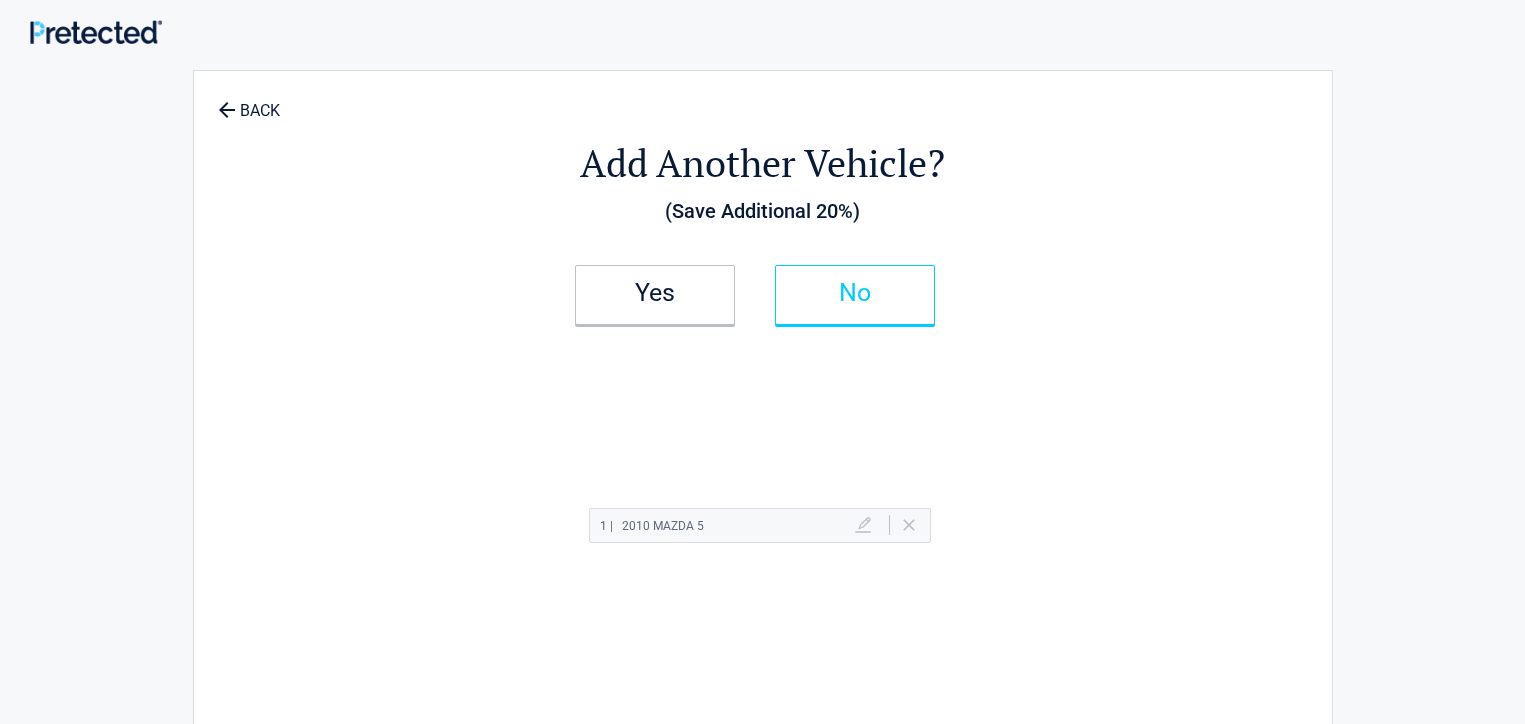 click on "No" at bounding box center (855, 293) 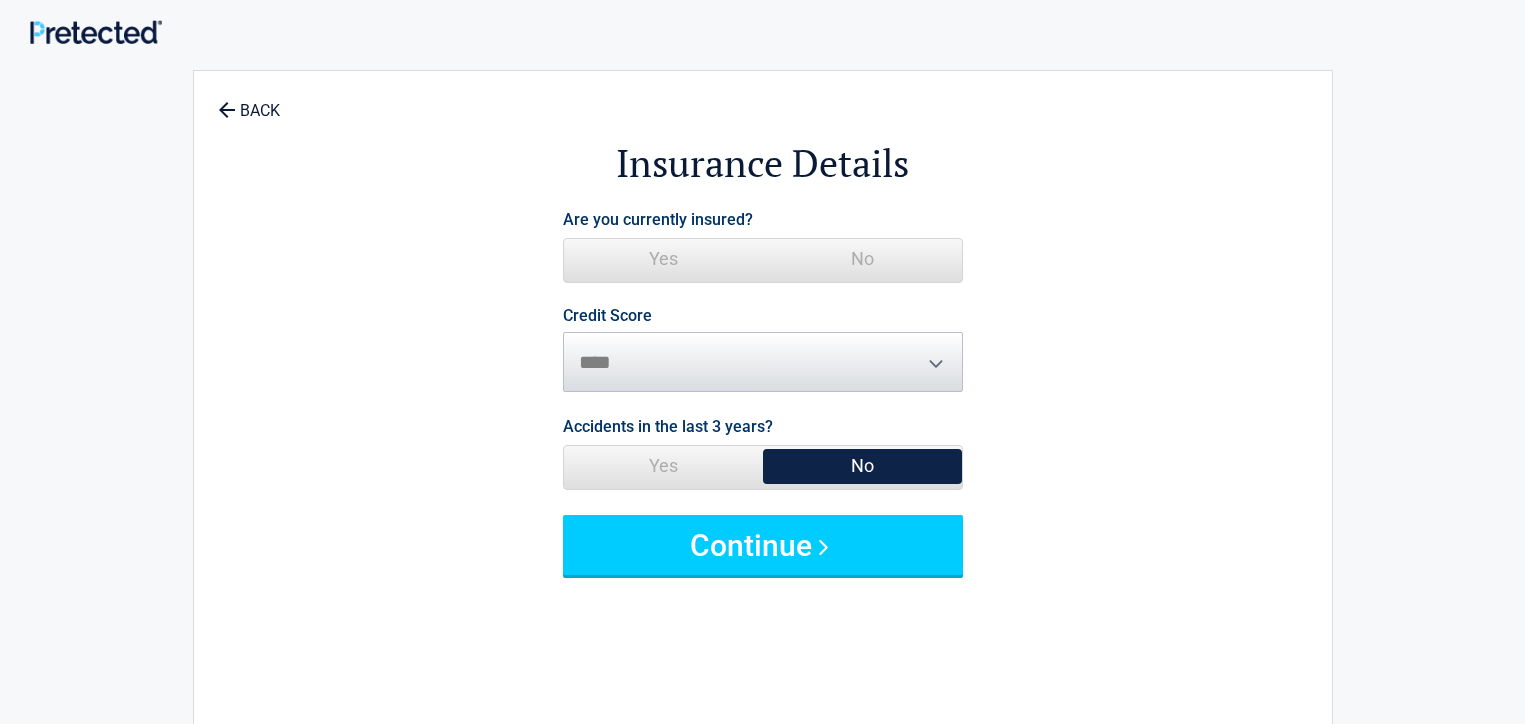 click on "Credit Score
*********
****
*******
****" at bounding box center [763, 350] 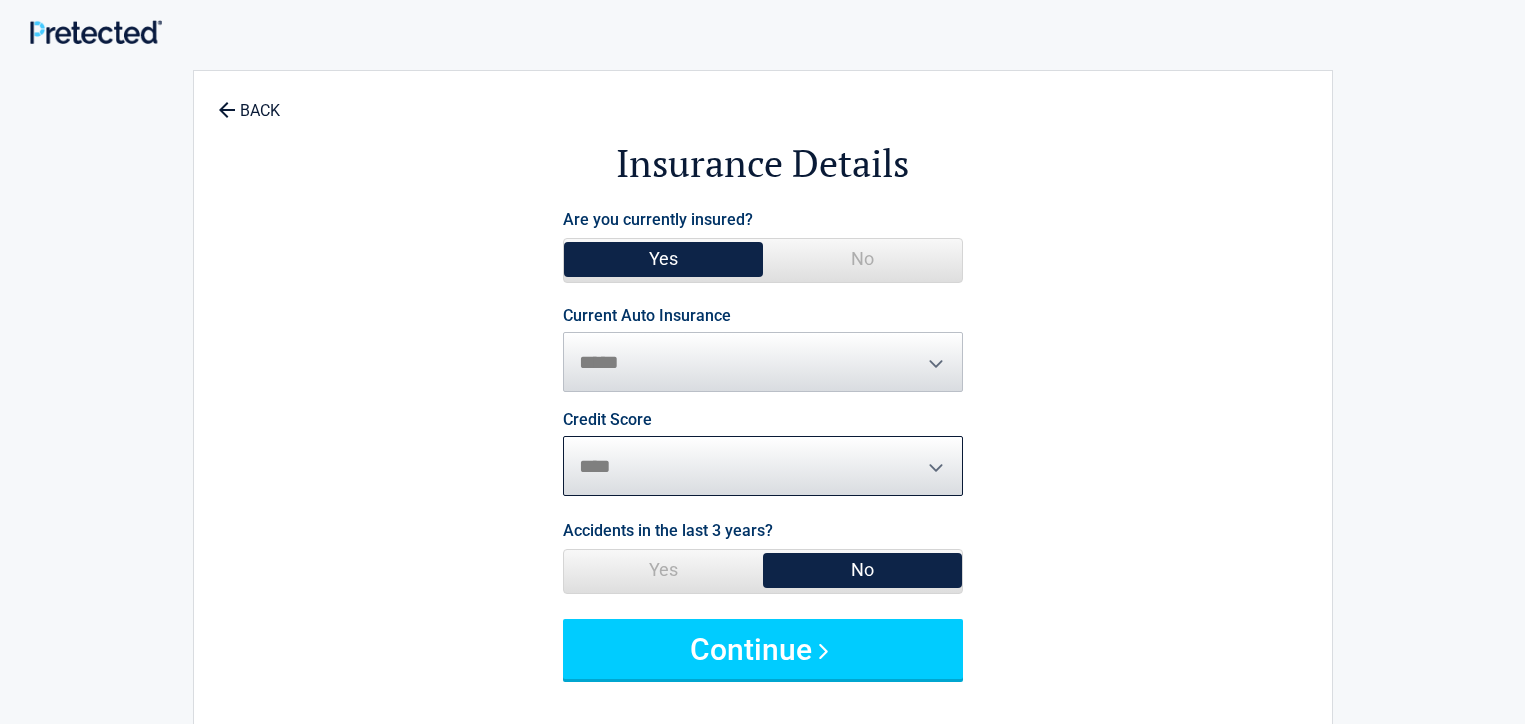 select on "*********" 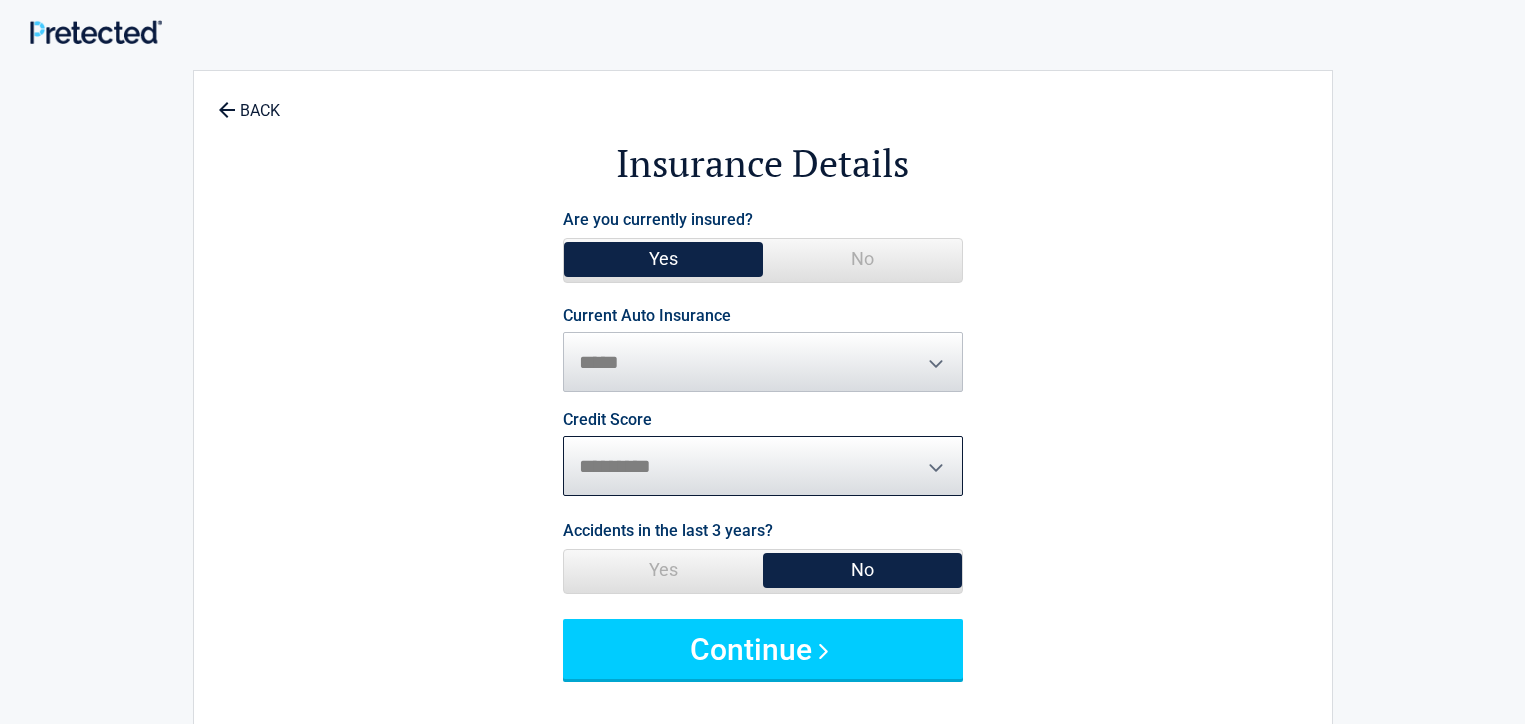 click on "*********" at bounding box center (0, 0) 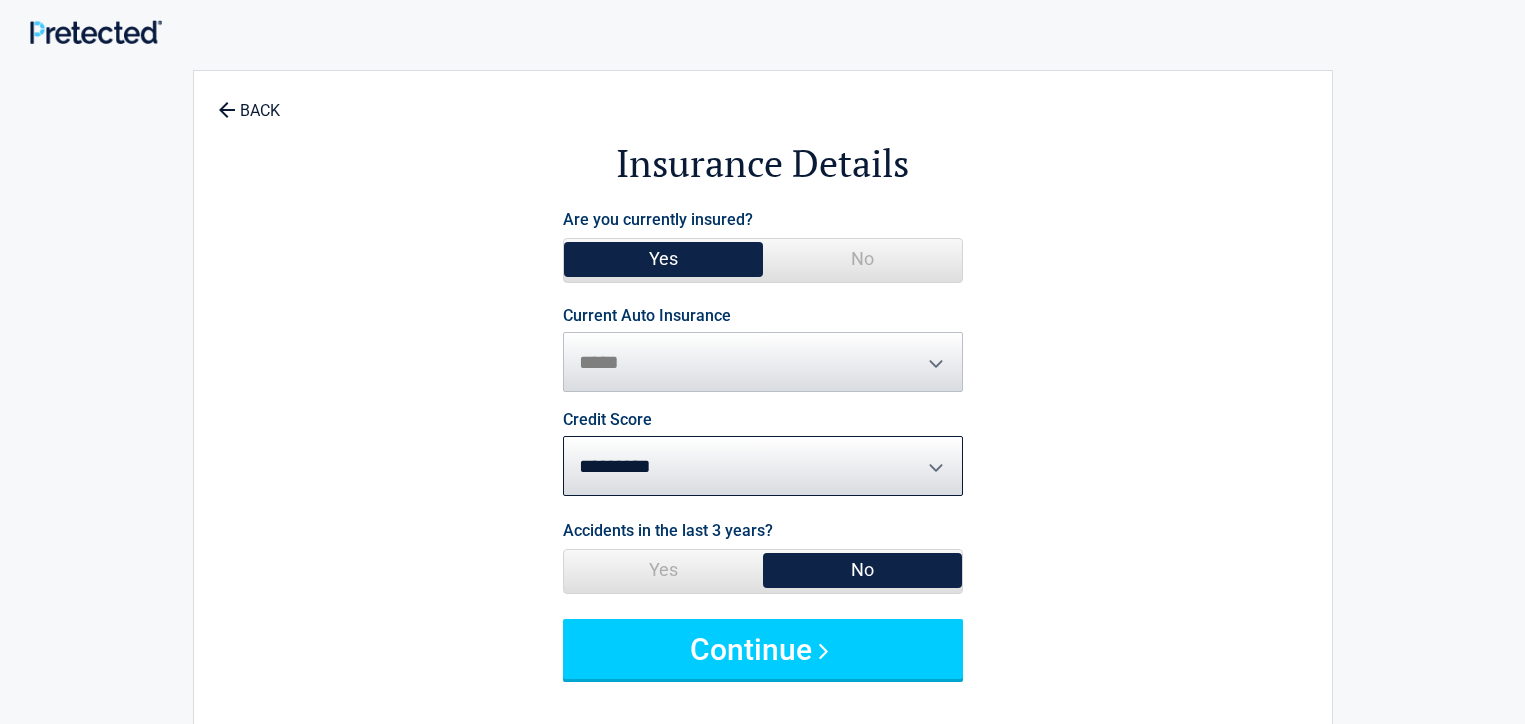 click on "No" at bounding box center (862, 570) 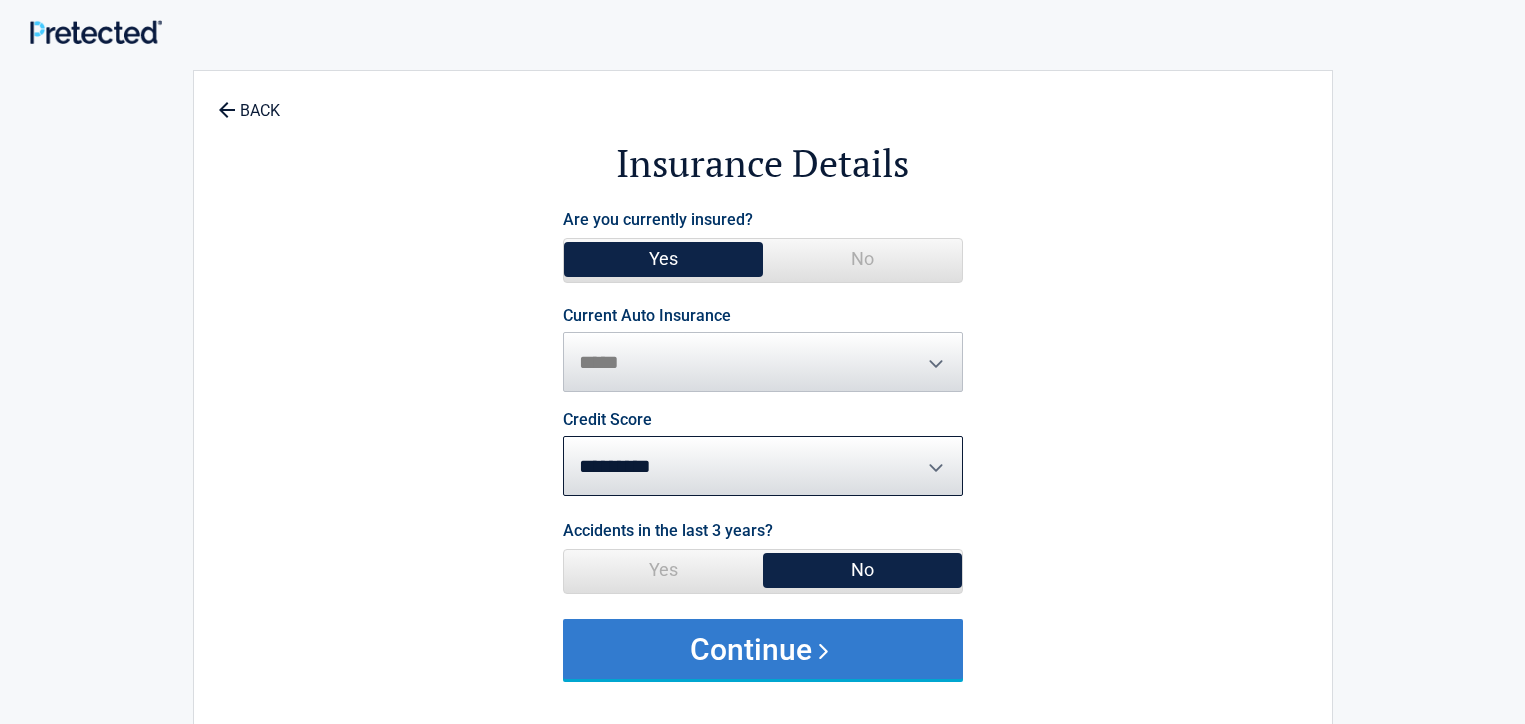 click on "Continue" at bounding box center (763, 649) 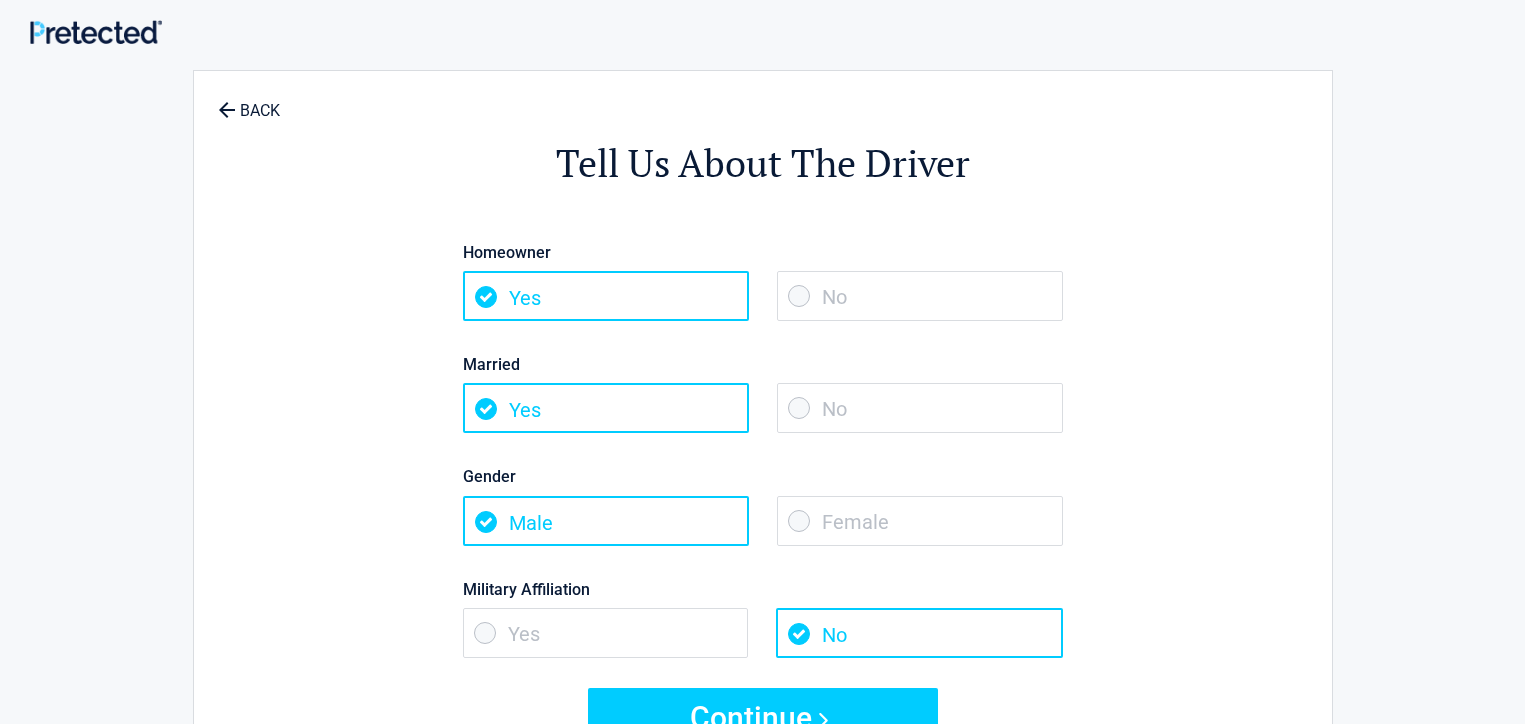 click on "No" at bounding box center [920, 296] 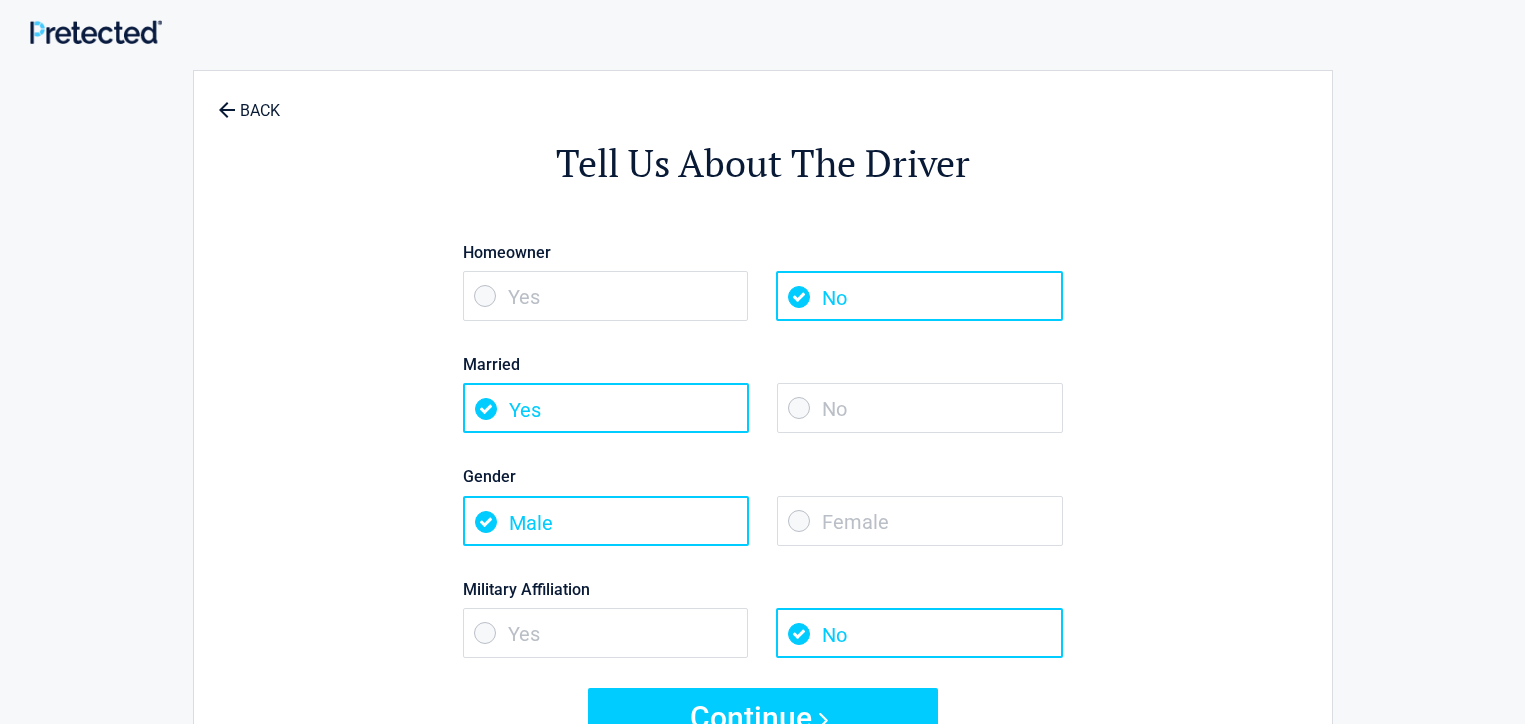 click on "No" at bounding box center (920, 408) 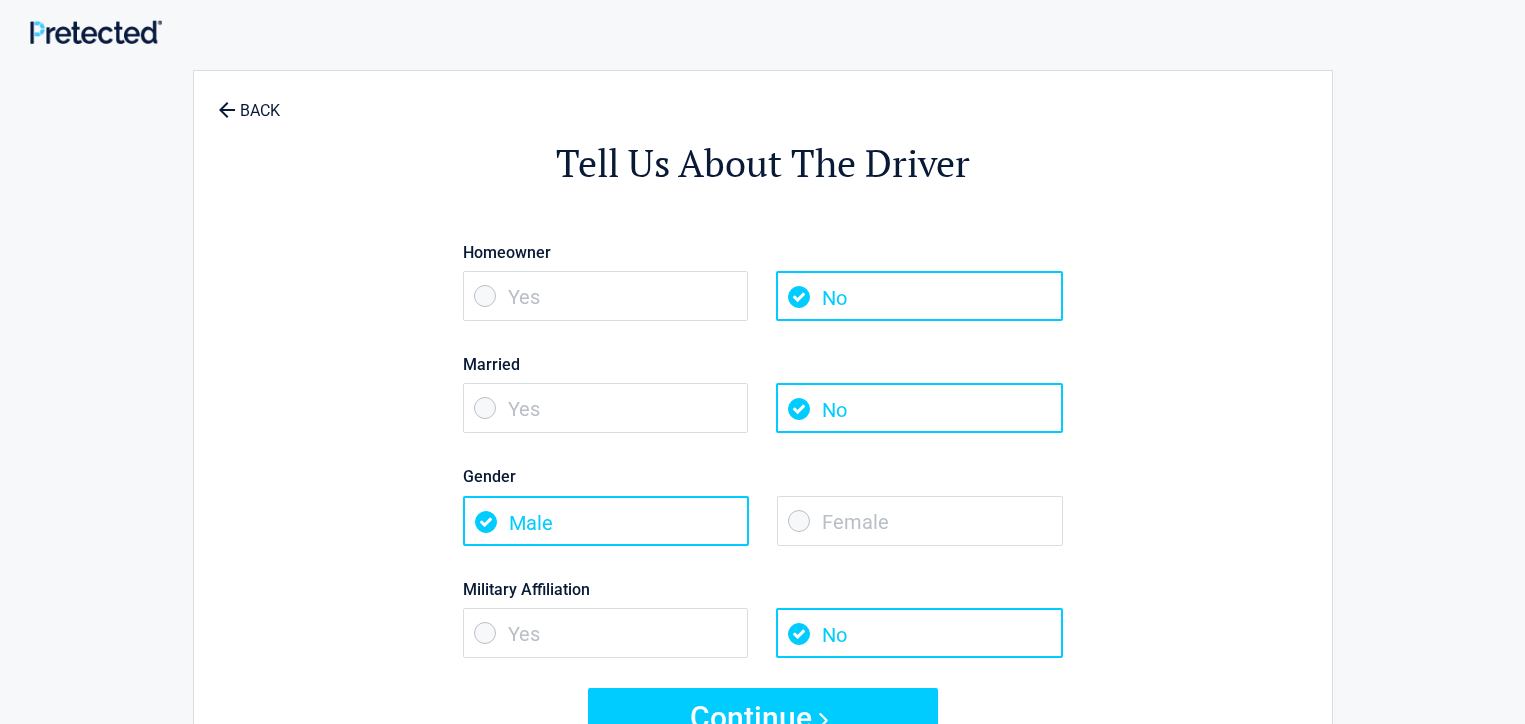 click on "Female" at bounding box center [920, 521] 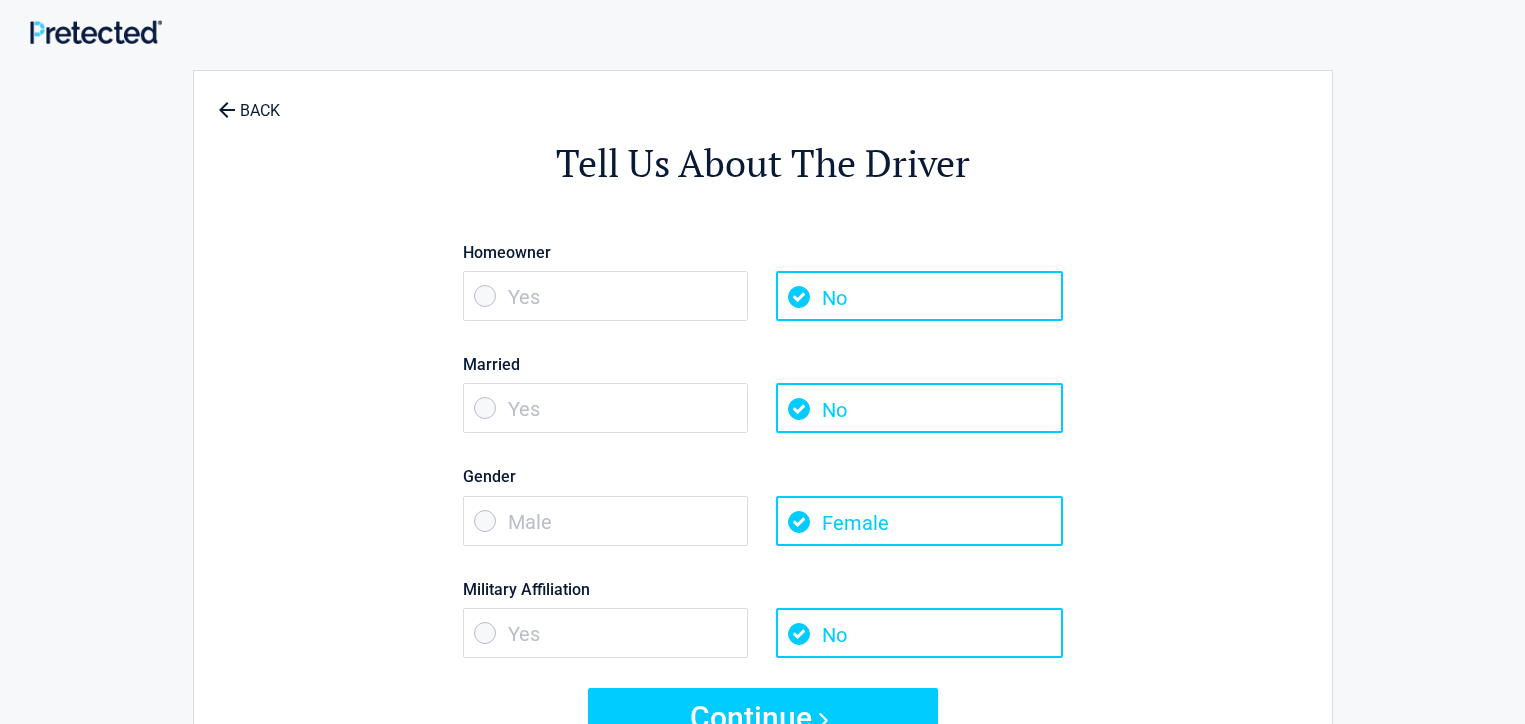 click on "No" at bounding box center (919, 633) 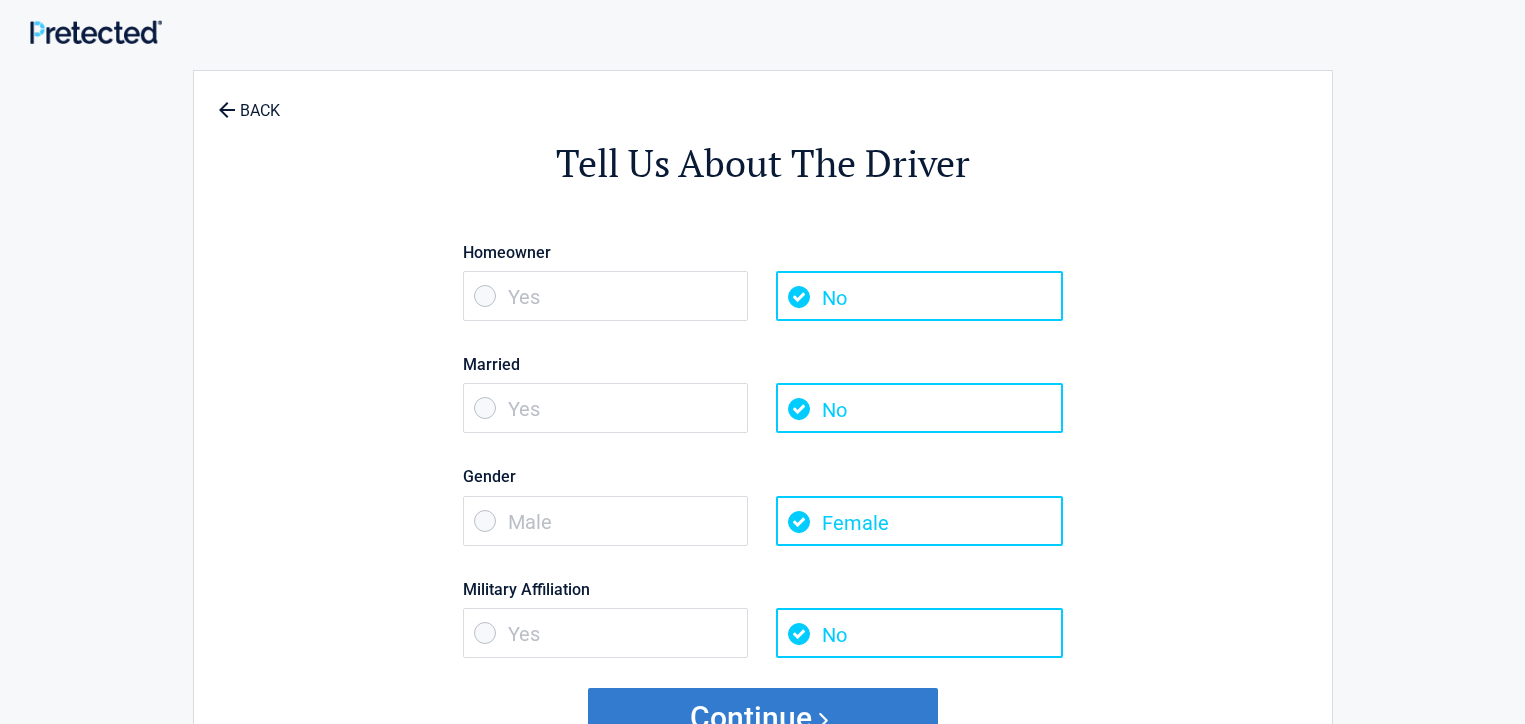 click on "Continue" at bounding box center (763, 718) 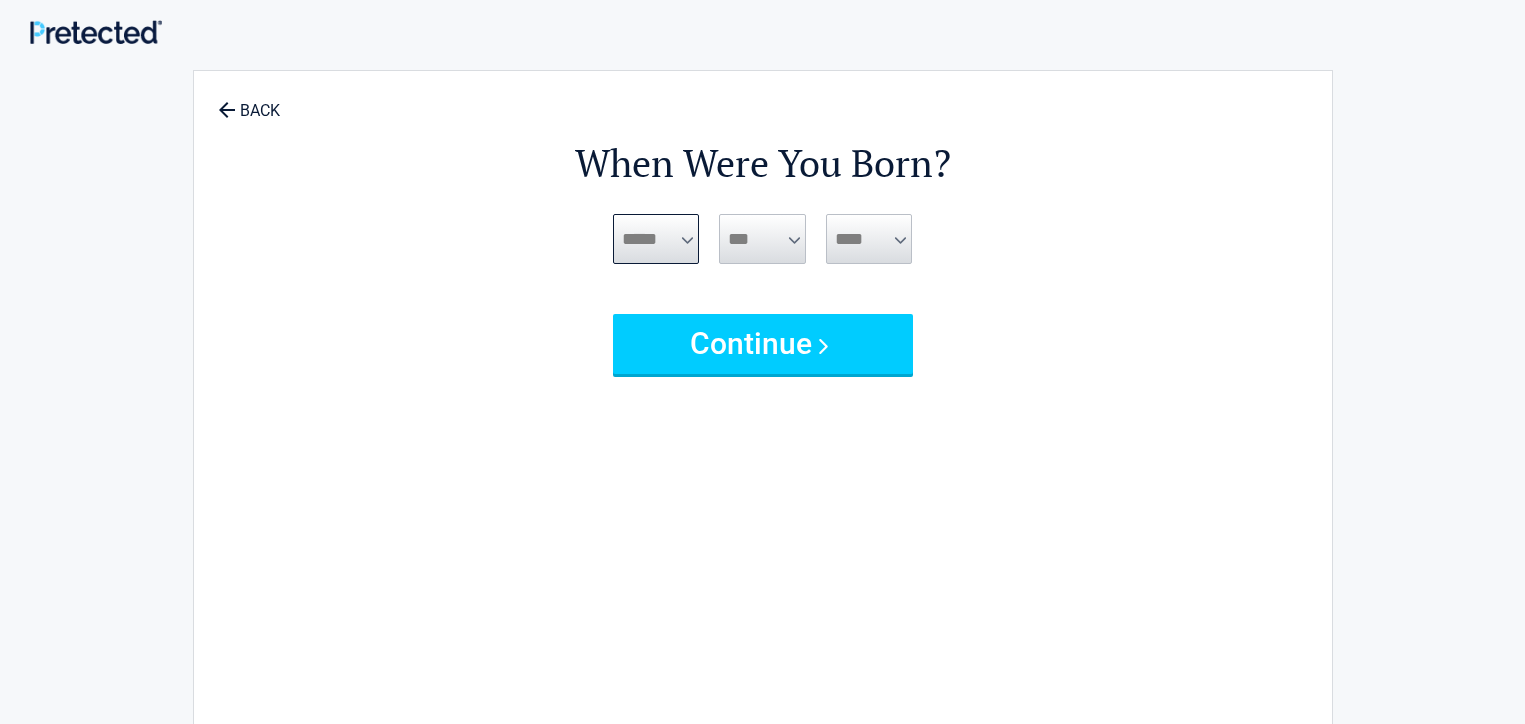 select on "*" 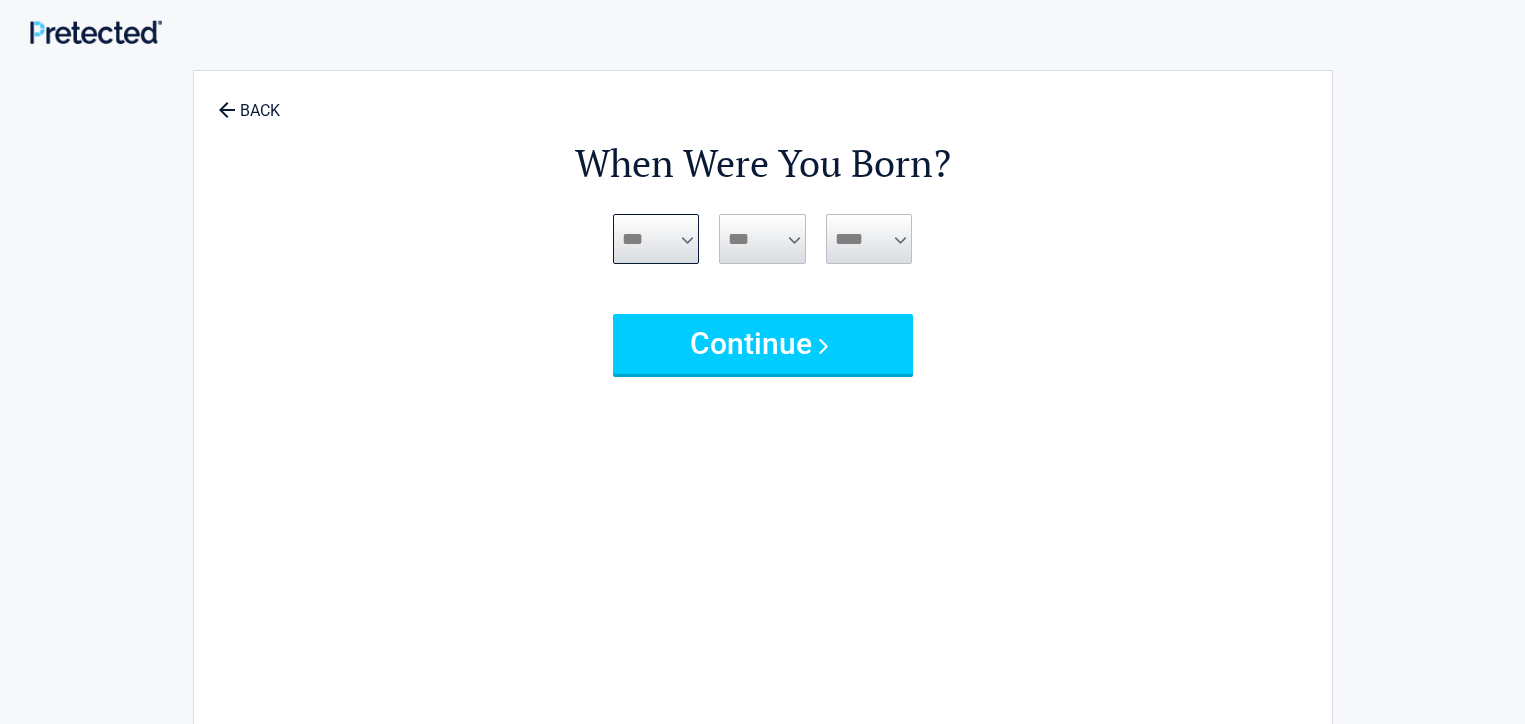 click on "***" at bounding box center [0, 0] 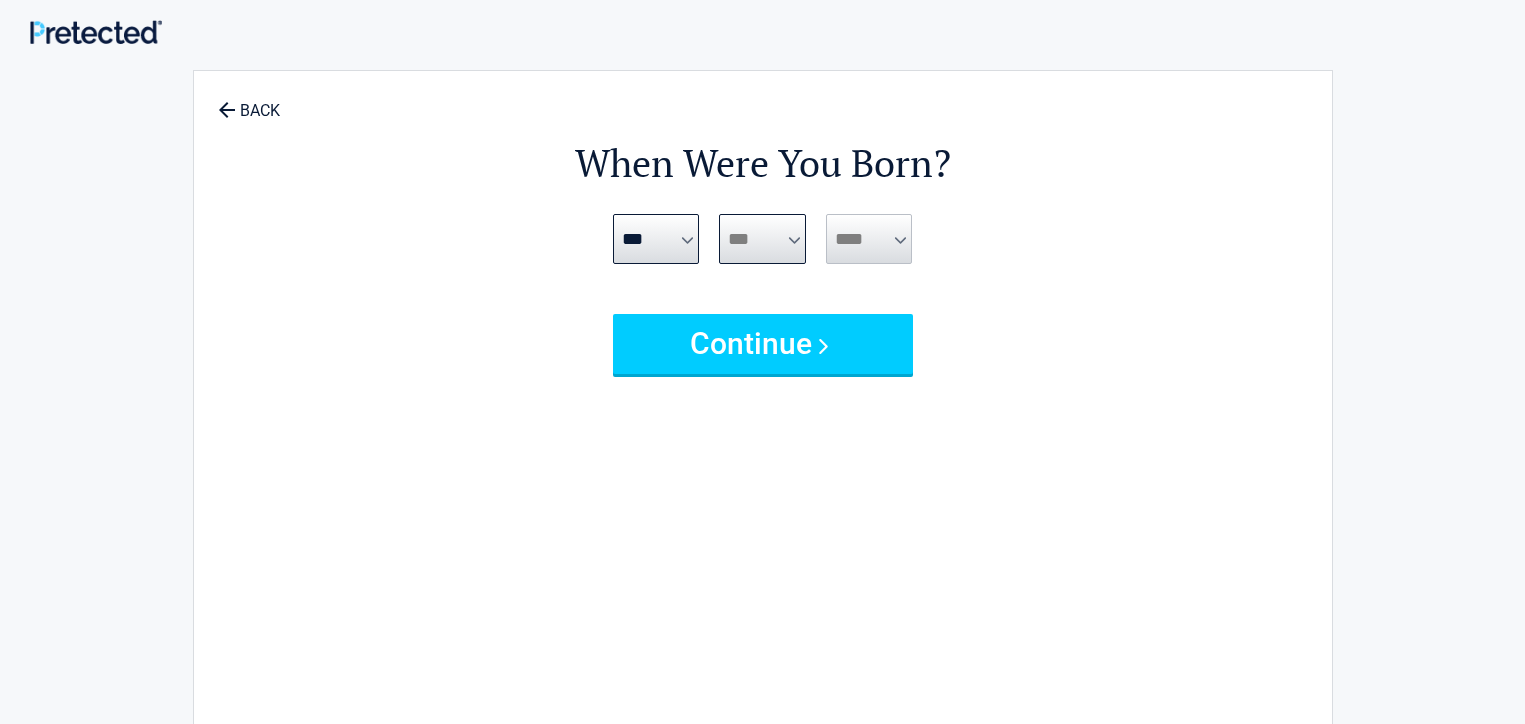 click on "*** * * * * * * * * * ** ** ** ** ** ** ** ** ** ** ** ** ** ** ** ** ** ** ** ** ** **" at bounding box center [762, 239] 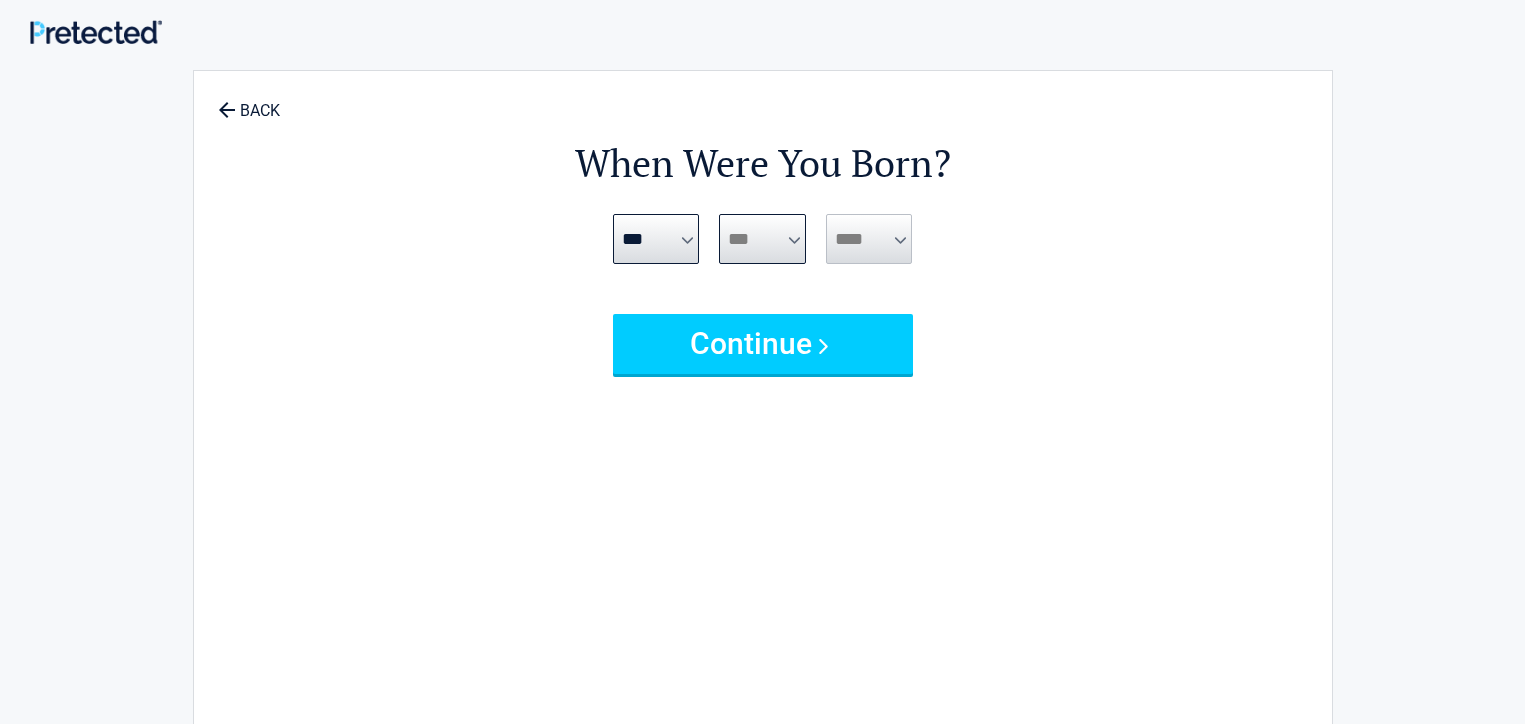 select on "**" 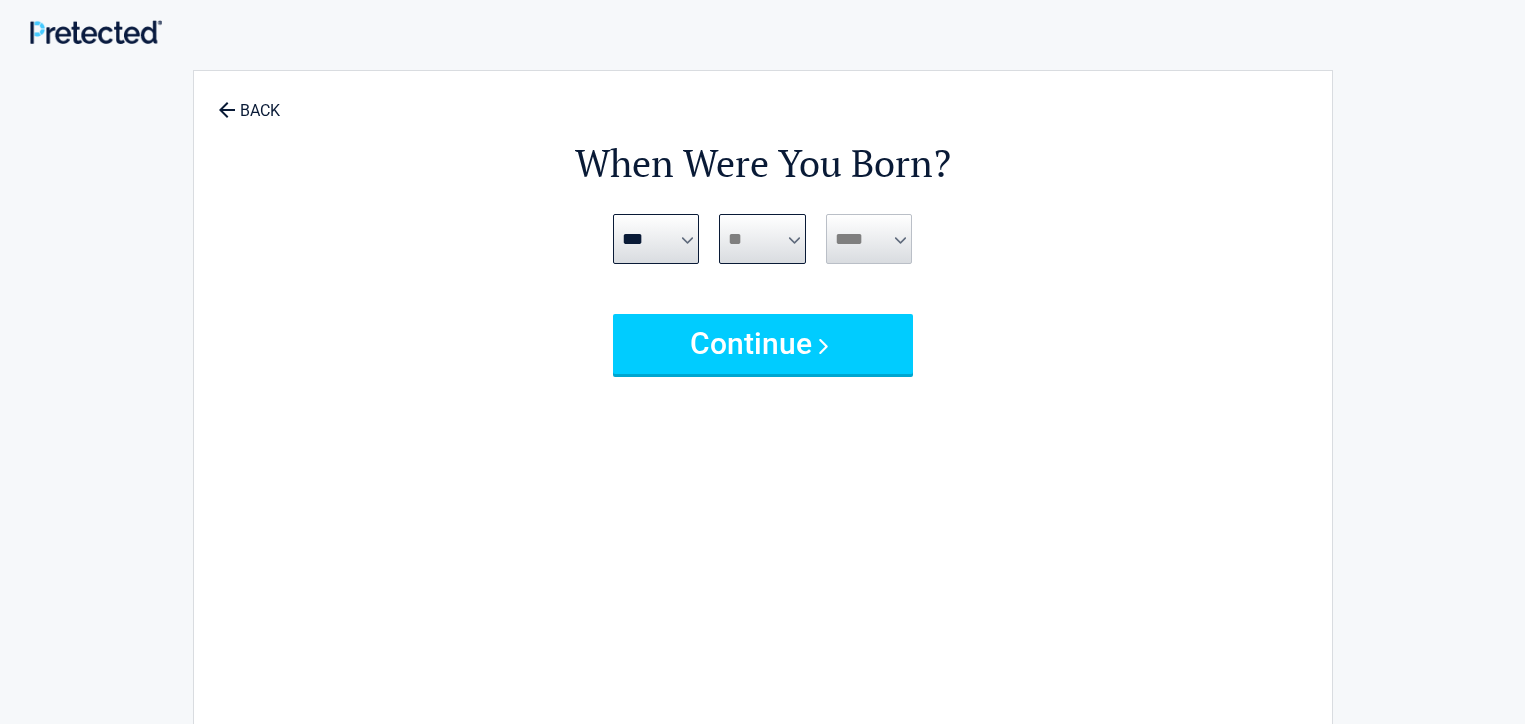 click on "**" at bounding box center (0, 0) 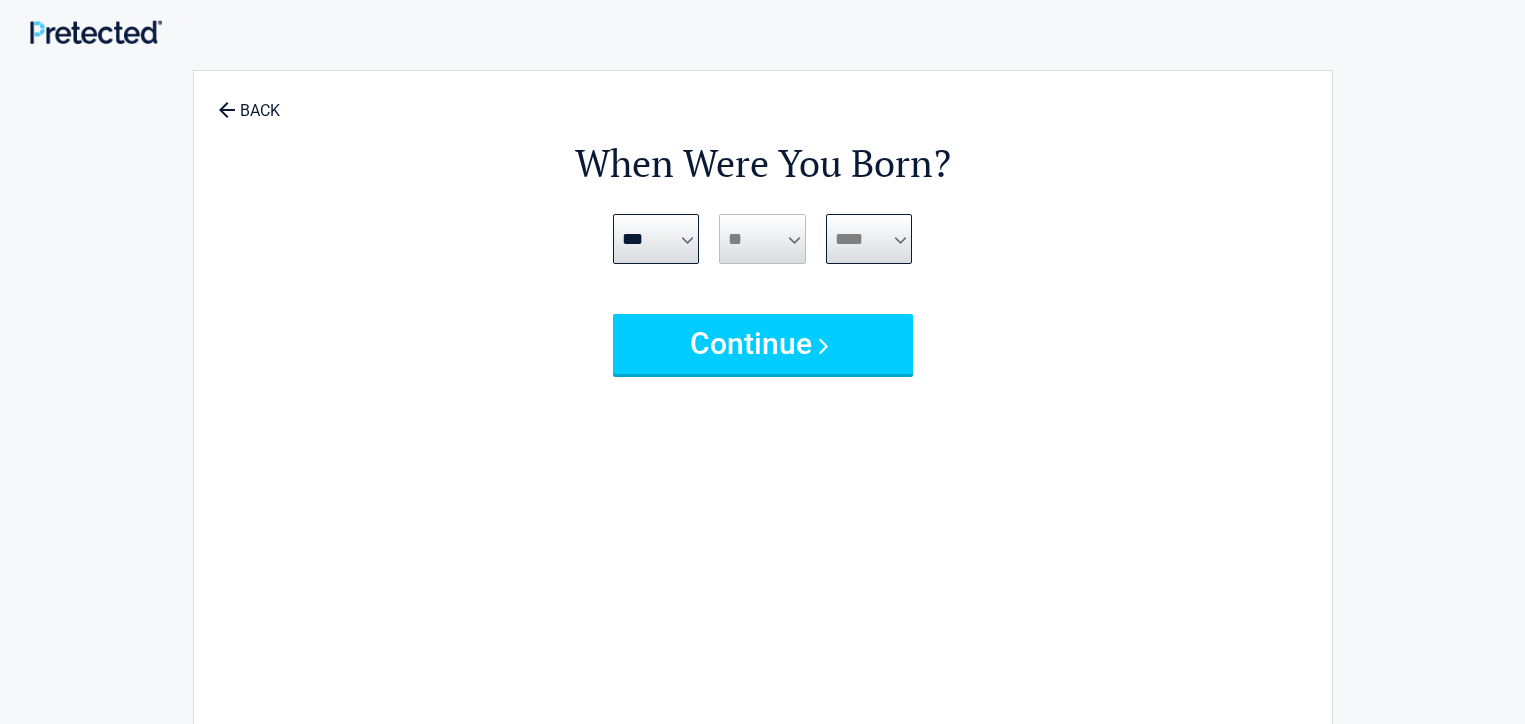 click on "****
****
****
****
****
****
****
****
****
****
****
****
****
****
****
****
****
****
****
****
****
****
****
****
****
****
****
****
****
****
****
****
****
****
****
****
****
****
****
****
****
****
****
****
****
****
****
****
****
****
****
****
****
****
****
****
****
****
****
****
****
****
****
****" at bounding box center (869, 239) 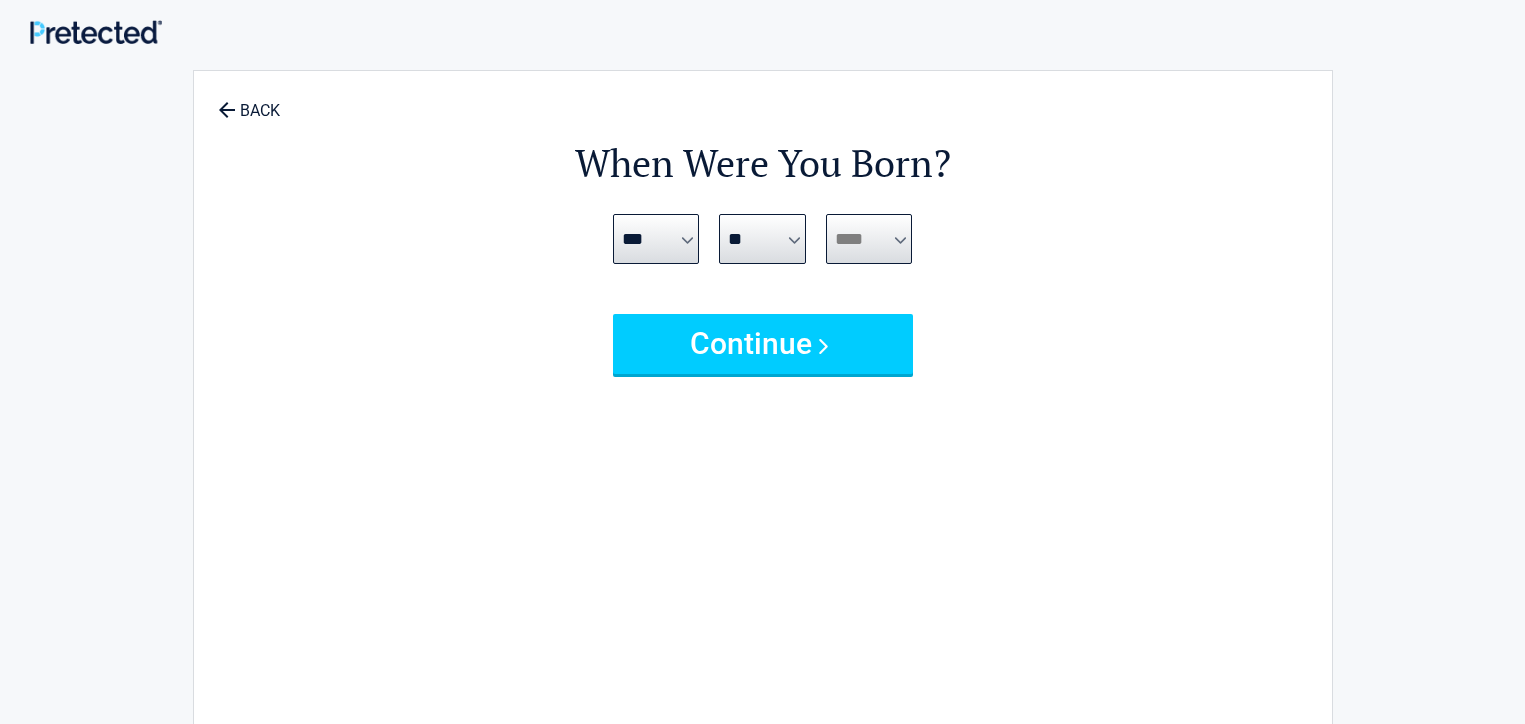 select on "****" 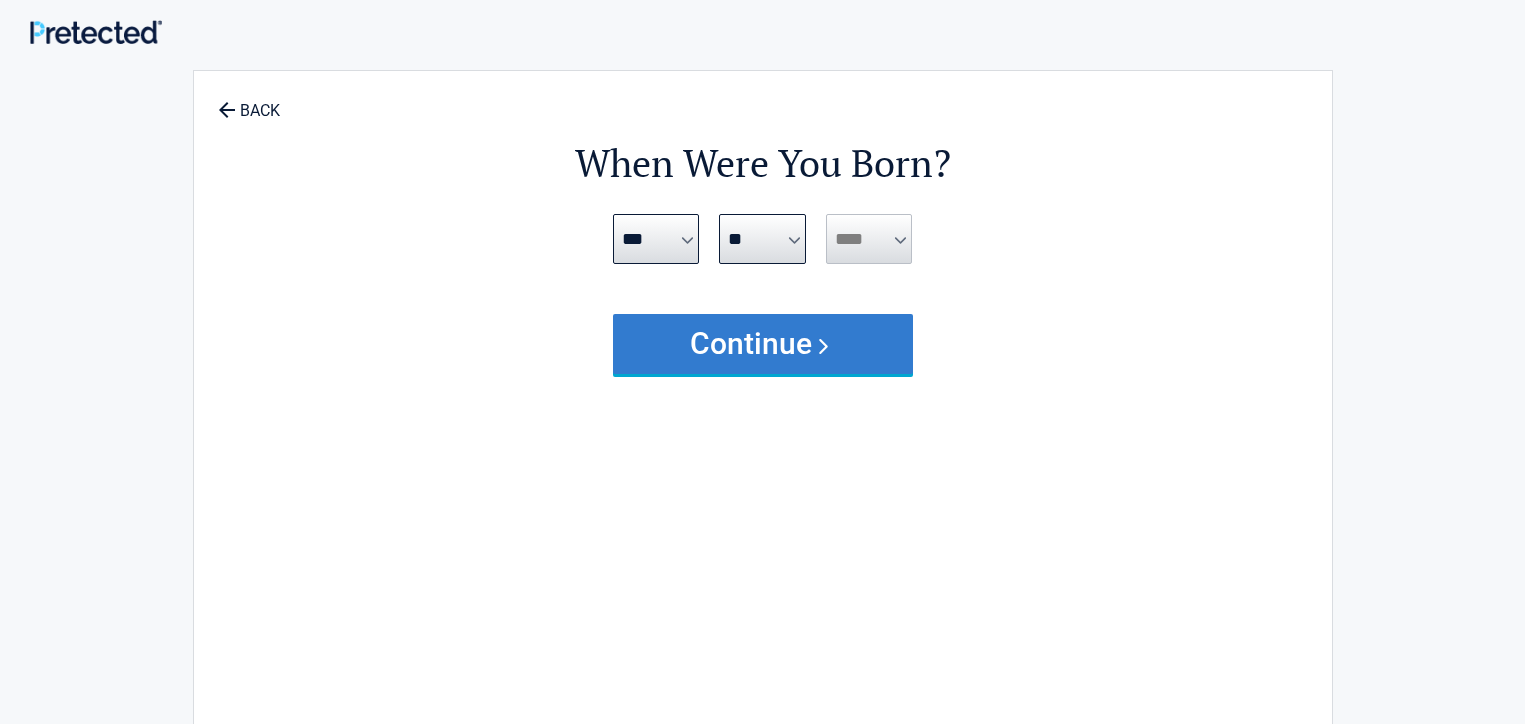 click on "Continue" at bounding box center [763, 344] 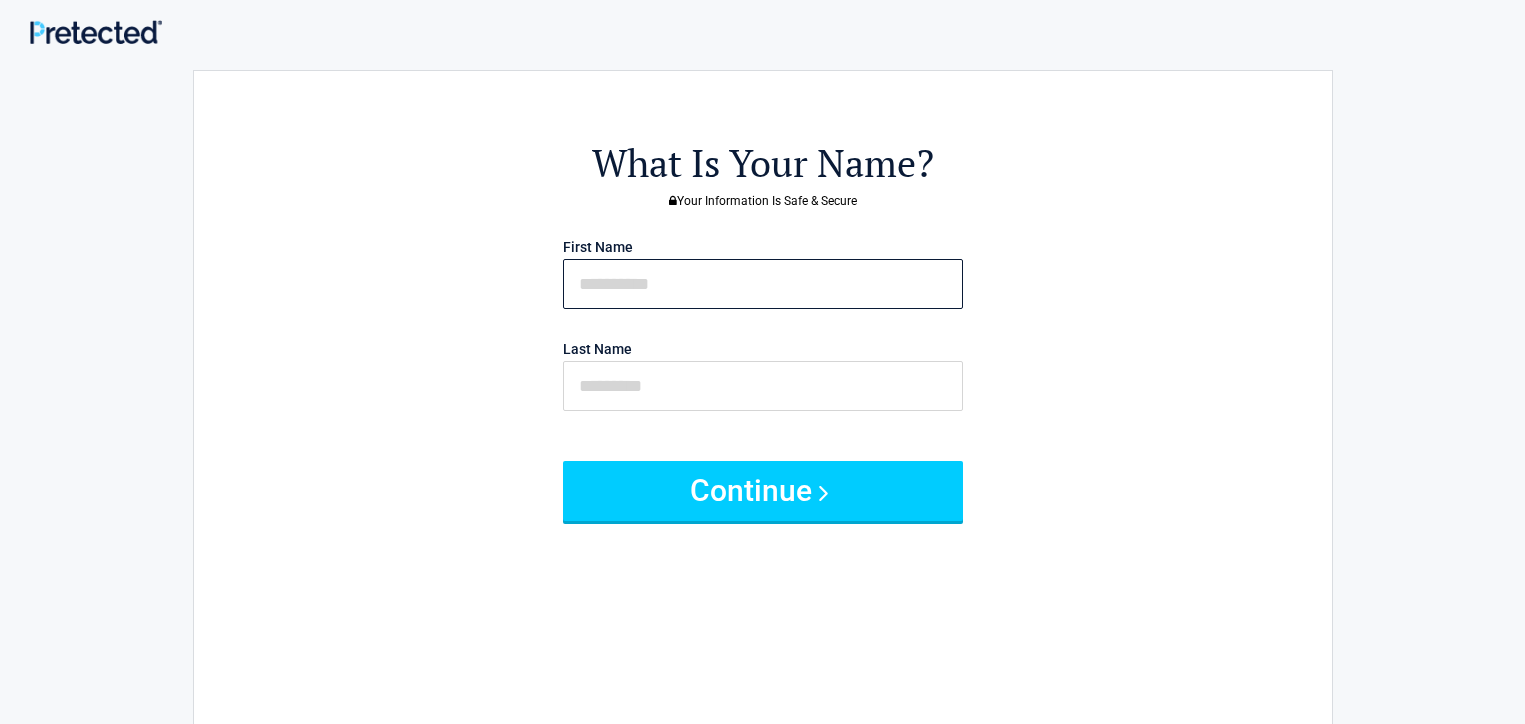 click at bounding box center (763, 284) 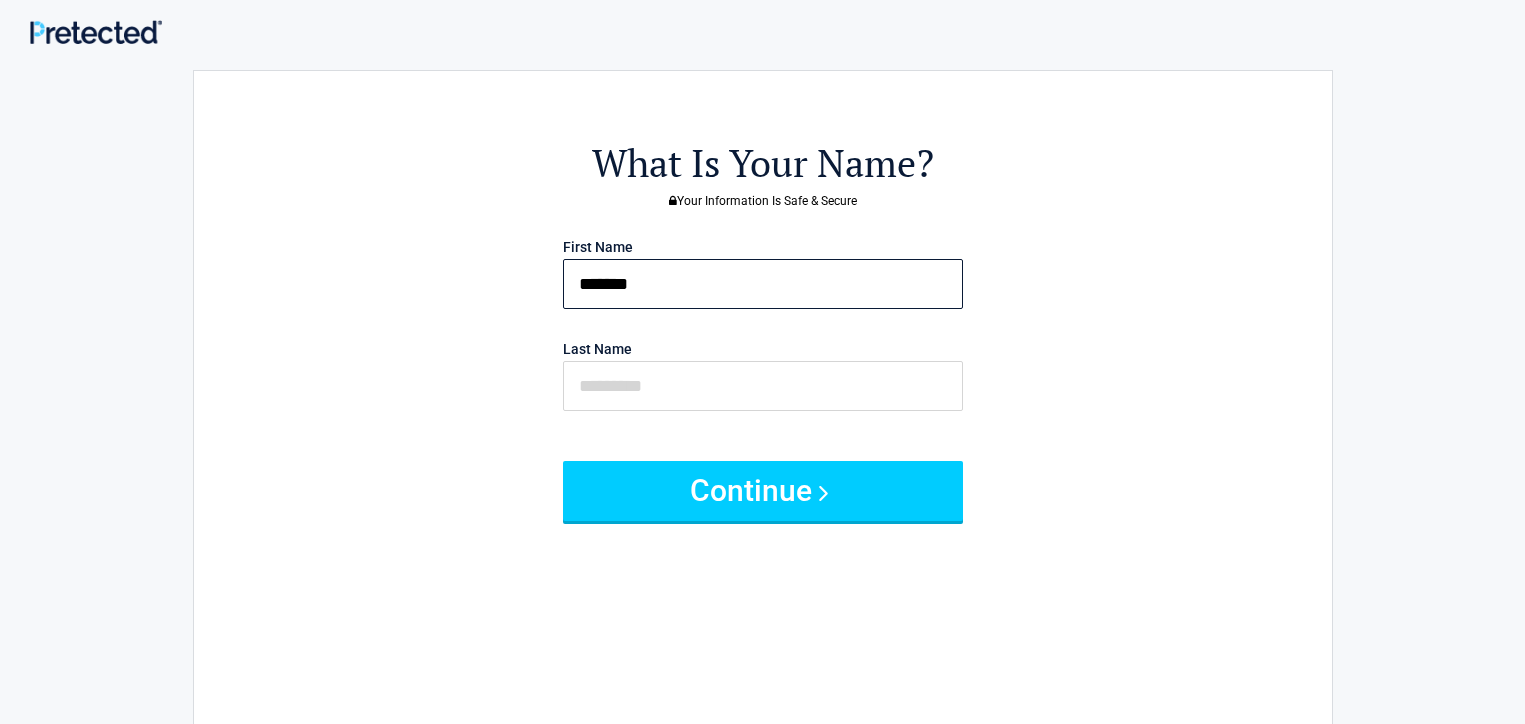 type on "*******" 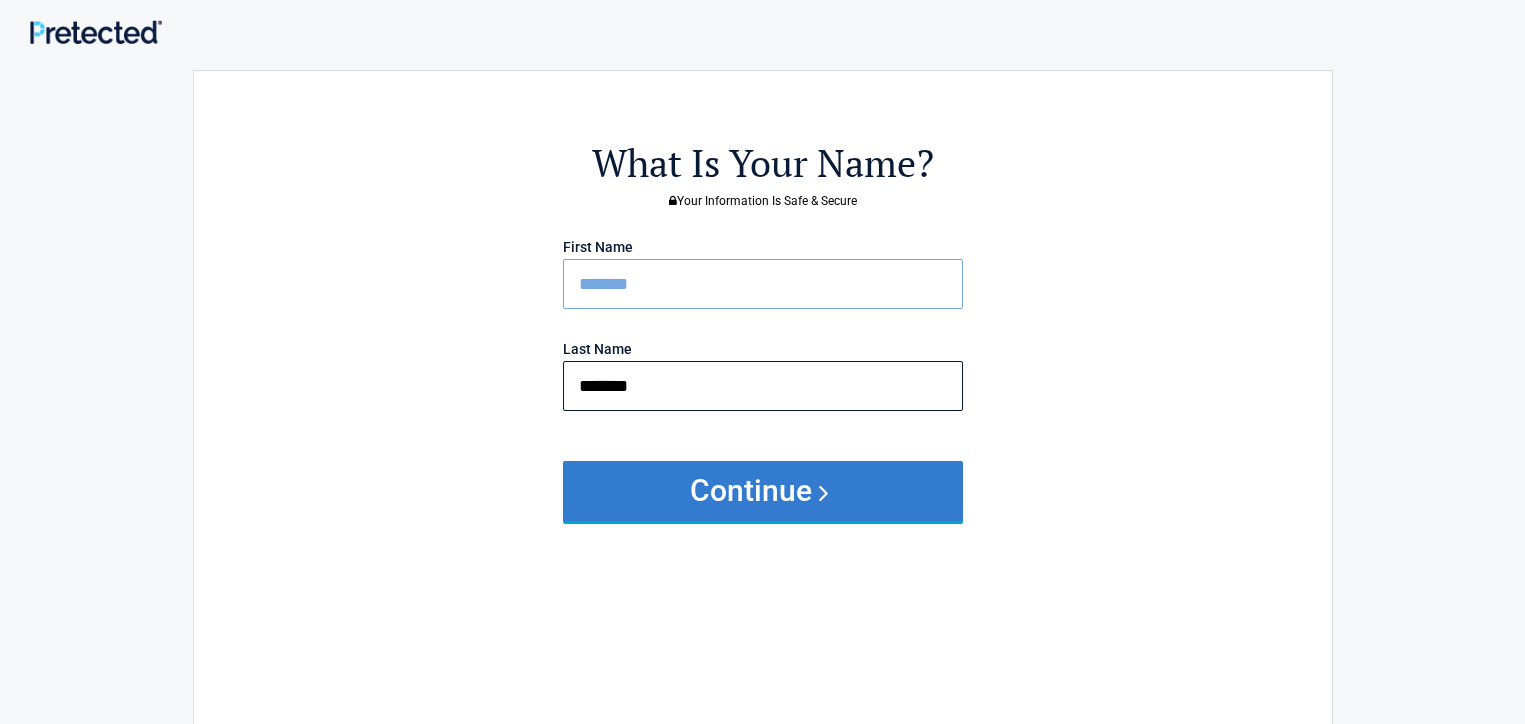 type on "*******" 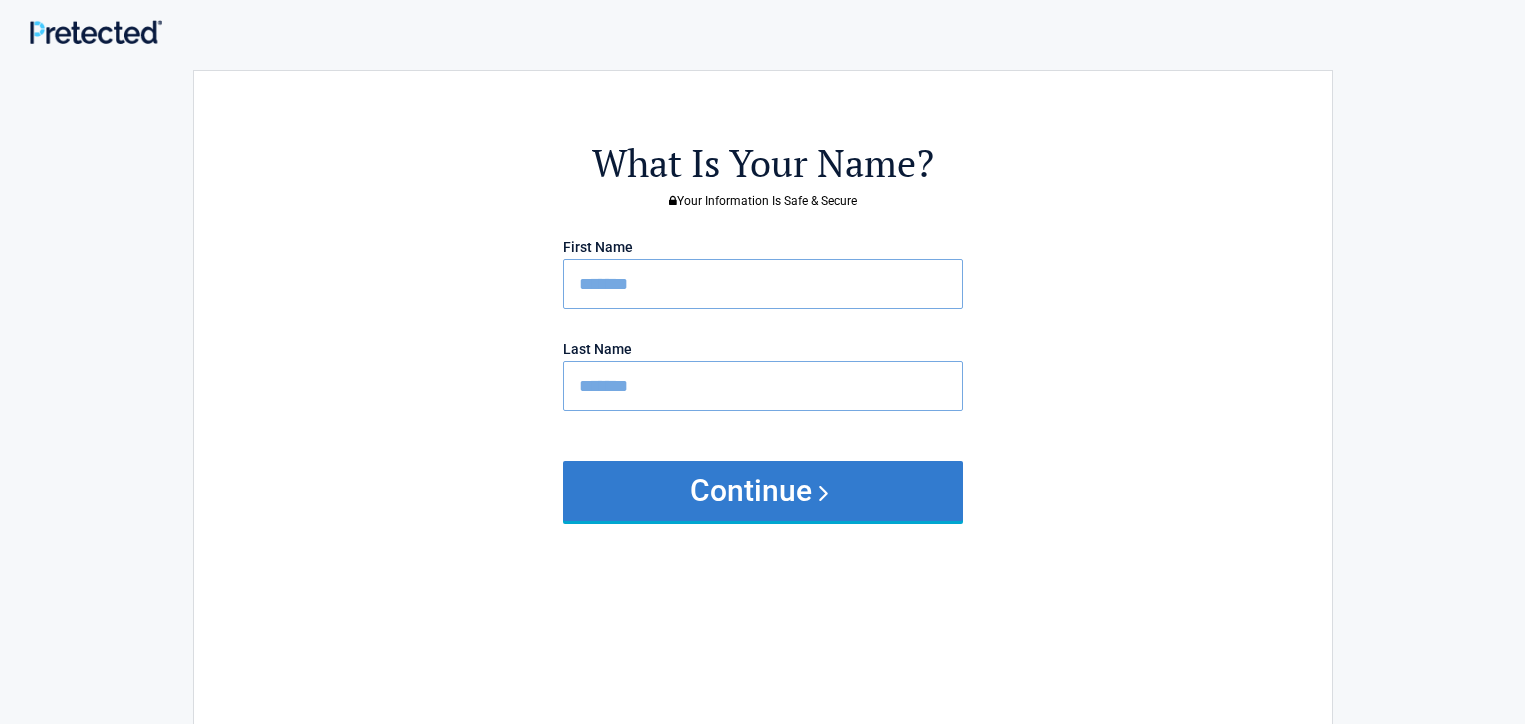 click on "Continue" at bounding box center [763, 491] 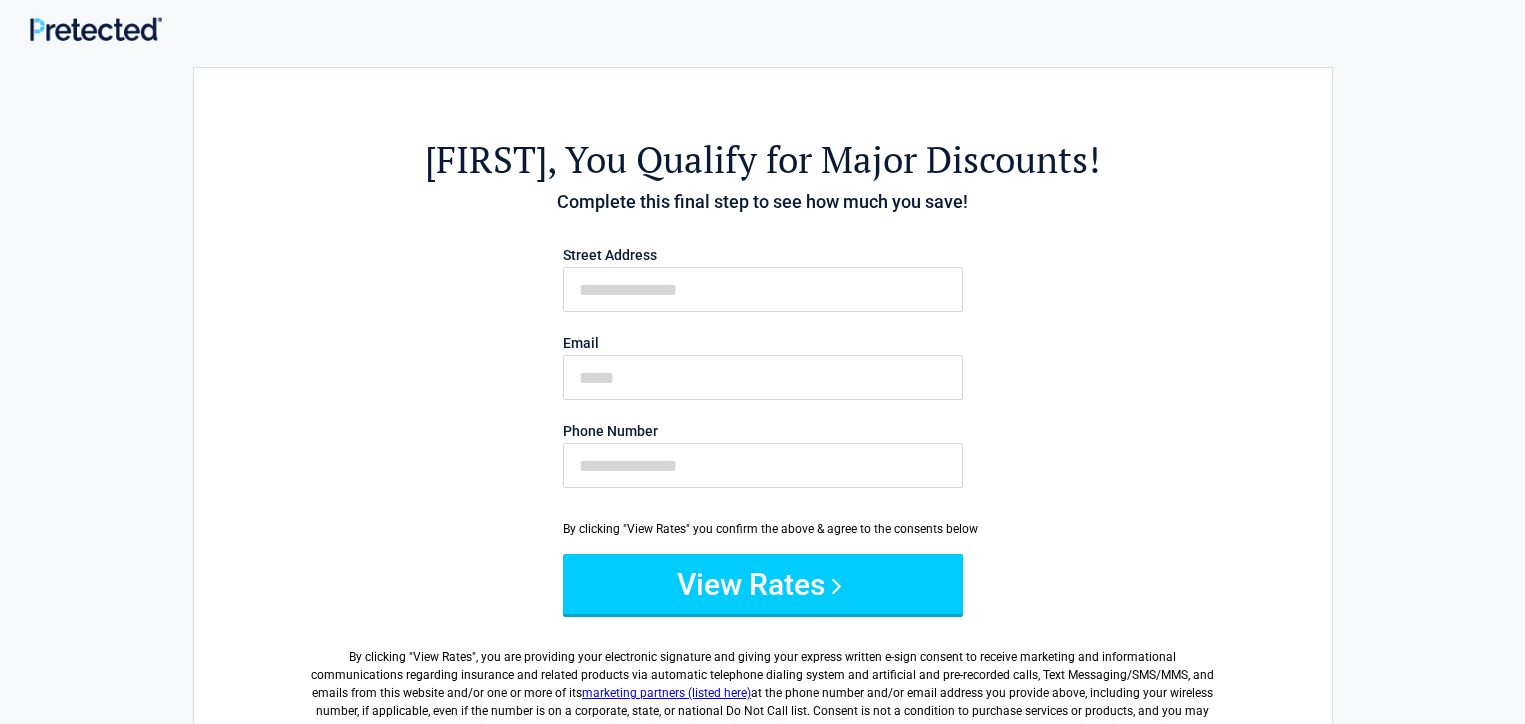scroll, scrollTop: 5, scrollLeft: 0, axis: vertical 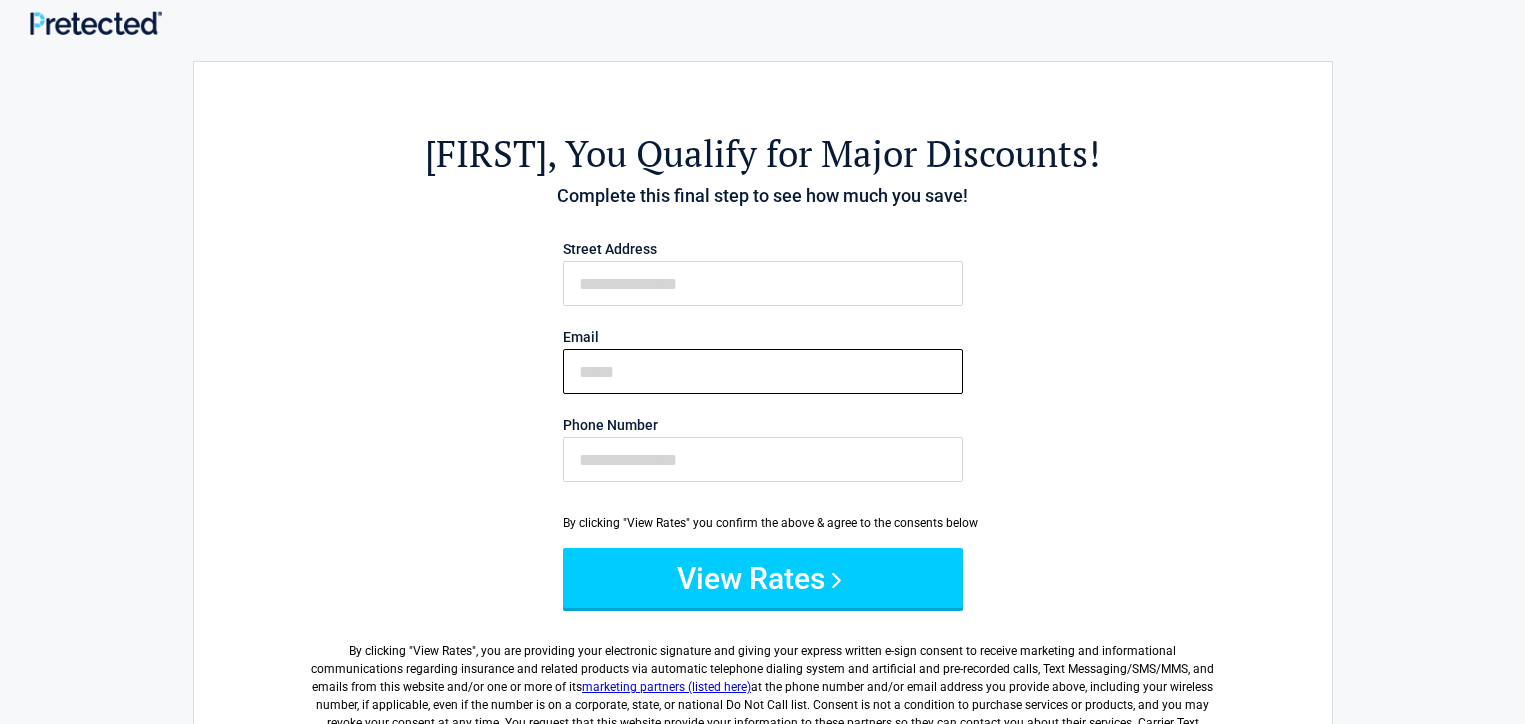 click on "Email" at bounding box center (763, 371) 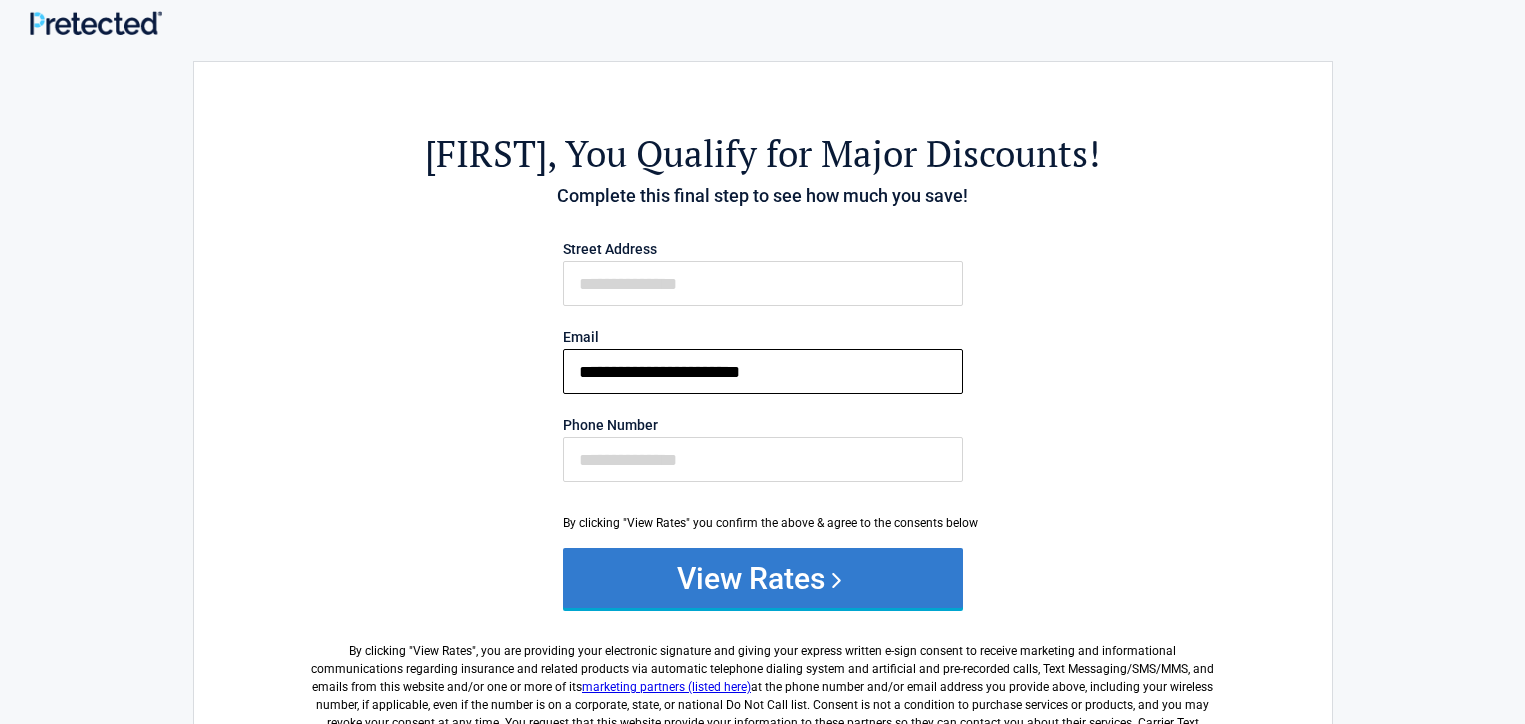 type on "**********" 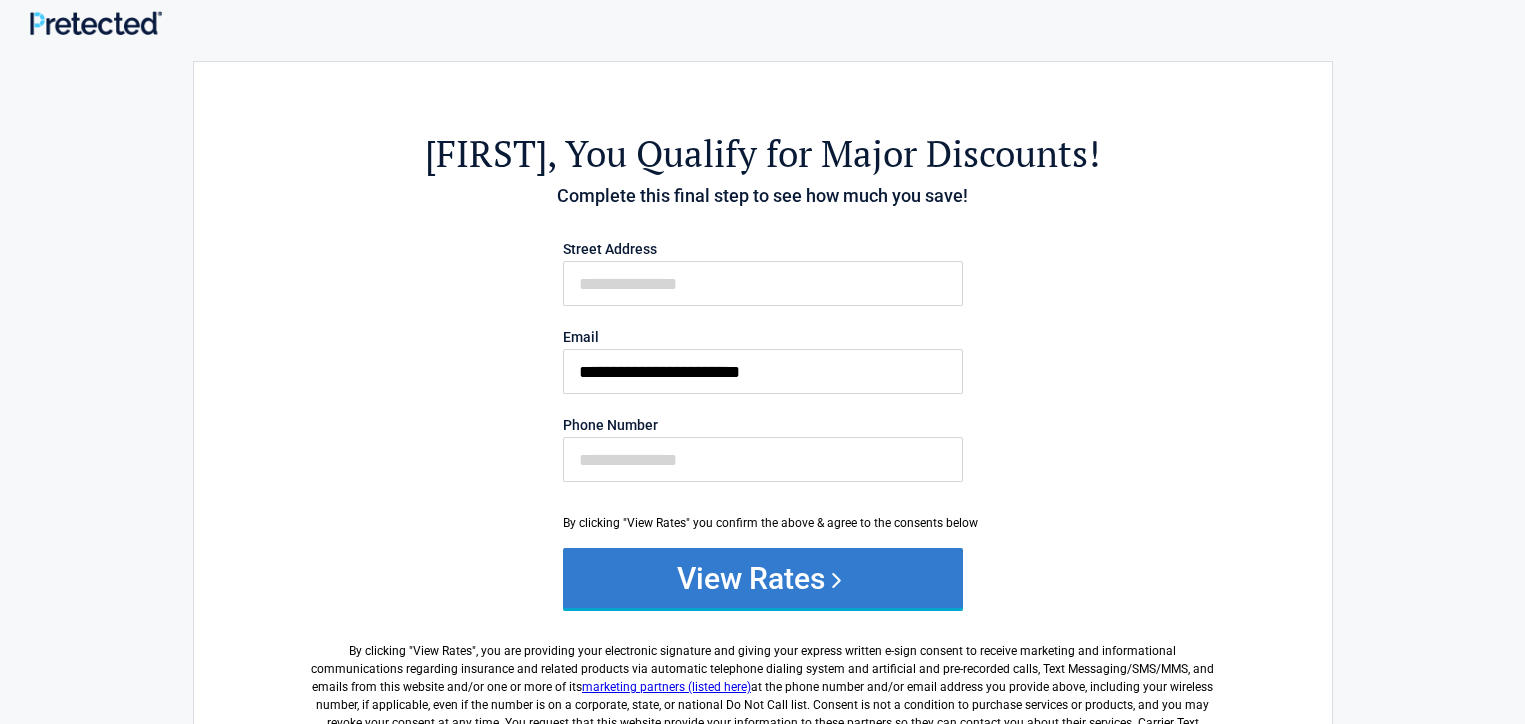 click on "View Rates" at bounding box center [763, 578] 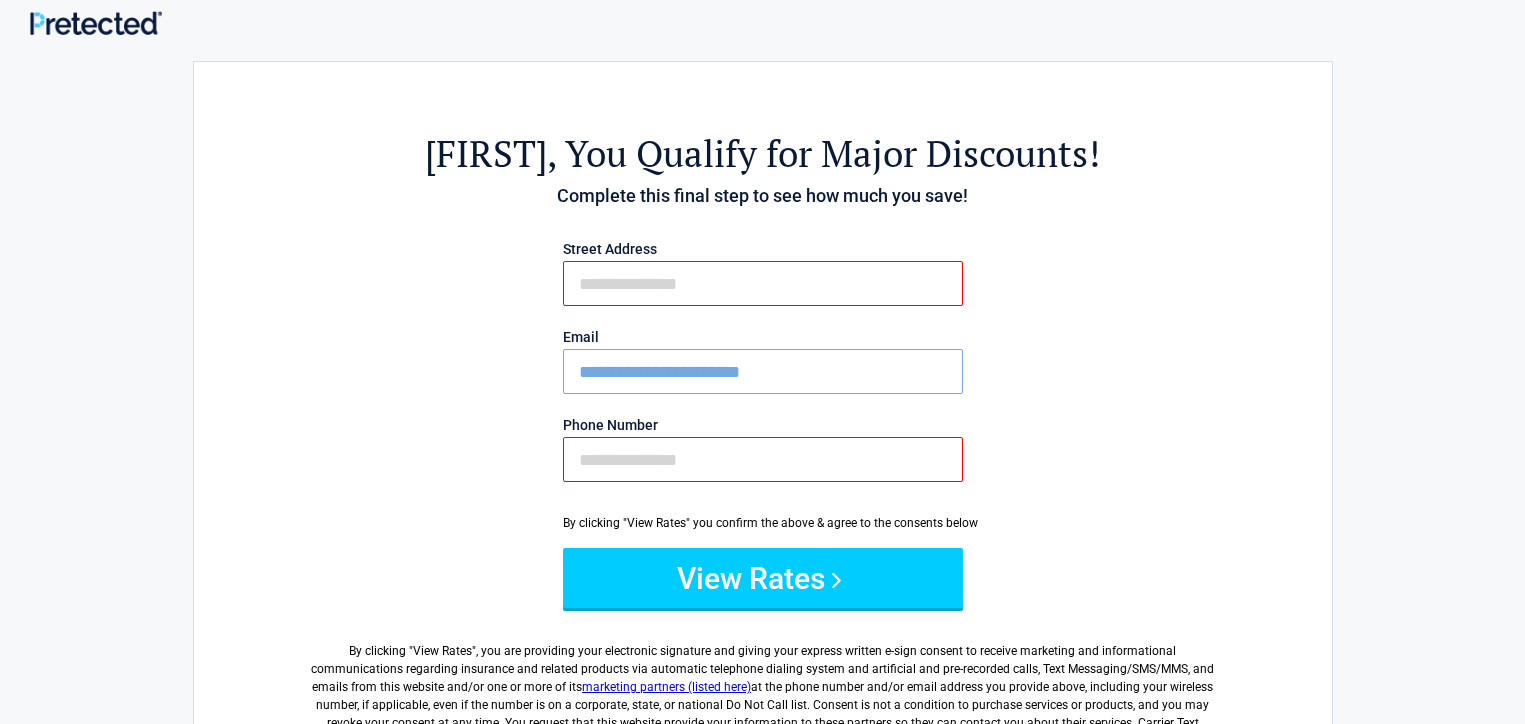 click on "Phone Number" at bounding box center (763, 459) 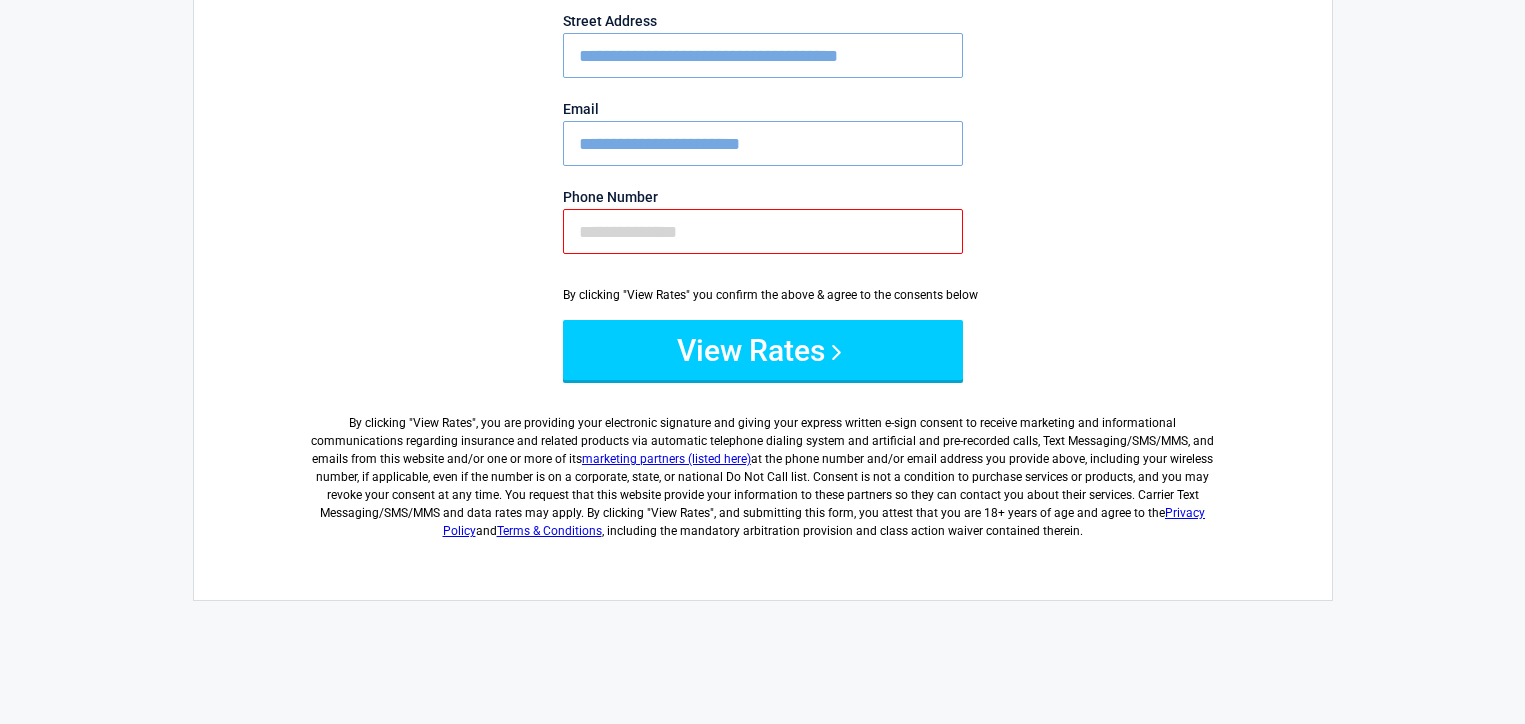 scroll, scrollTop: 250, scrollLeft: 0, axis: vertical 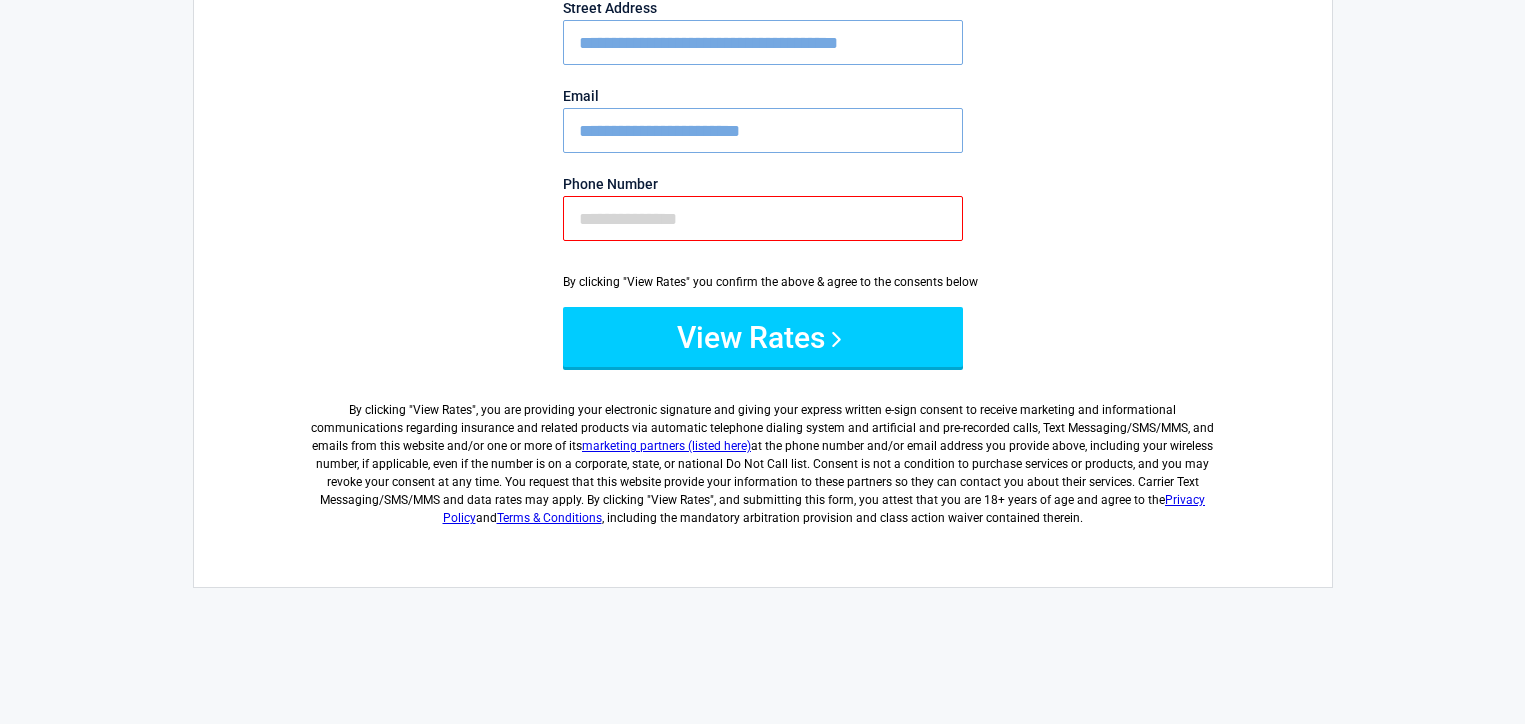 type on "**********" 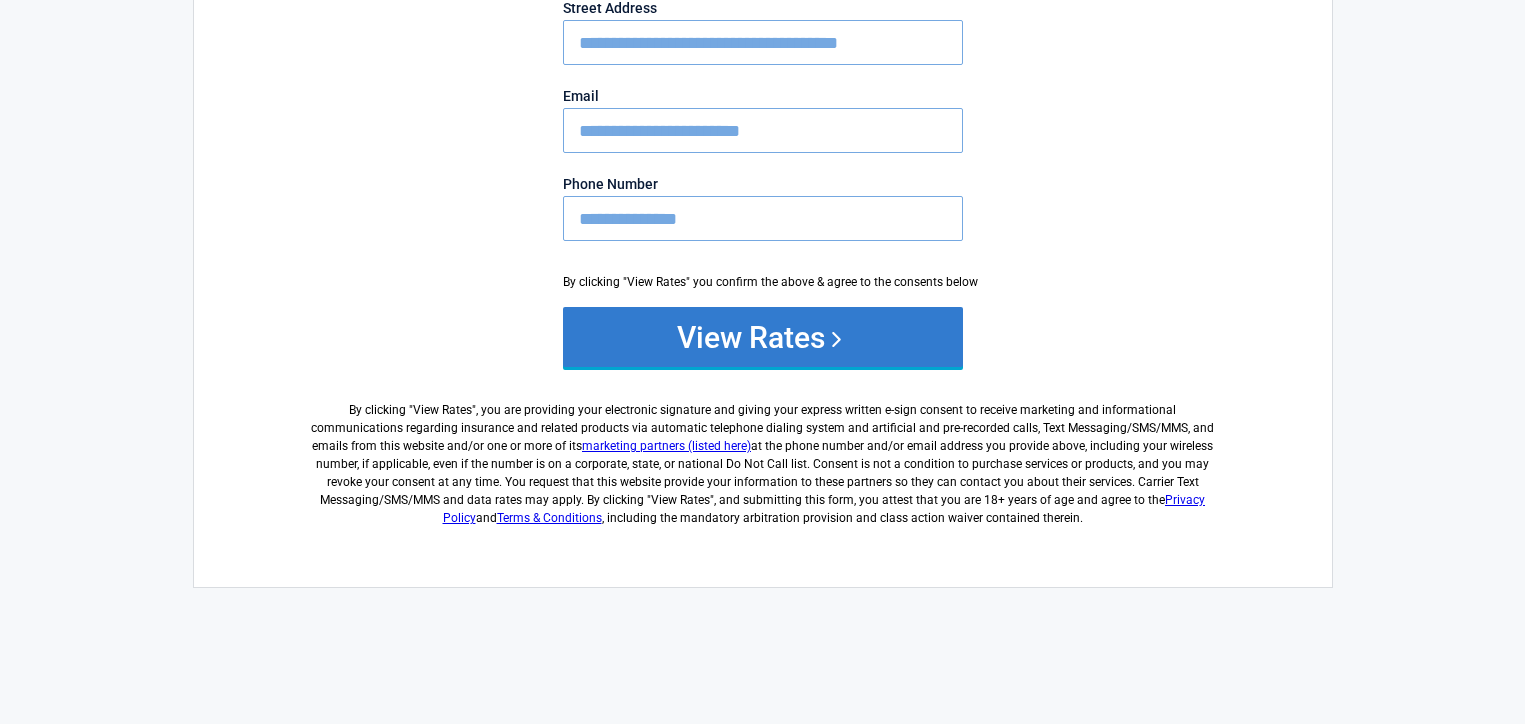 type on "**********" 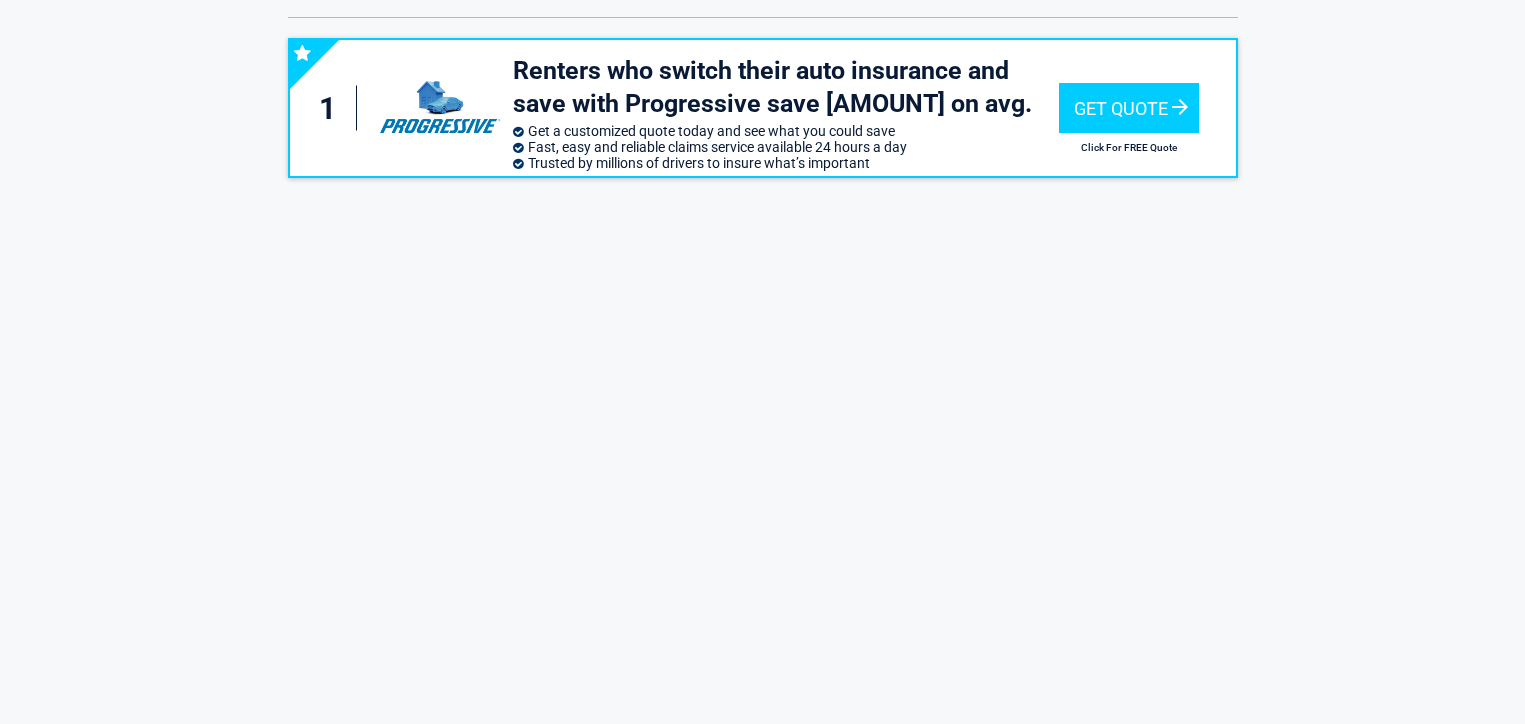 scroll, scrollTop: 0, scrollLeft: 0, axis: both 